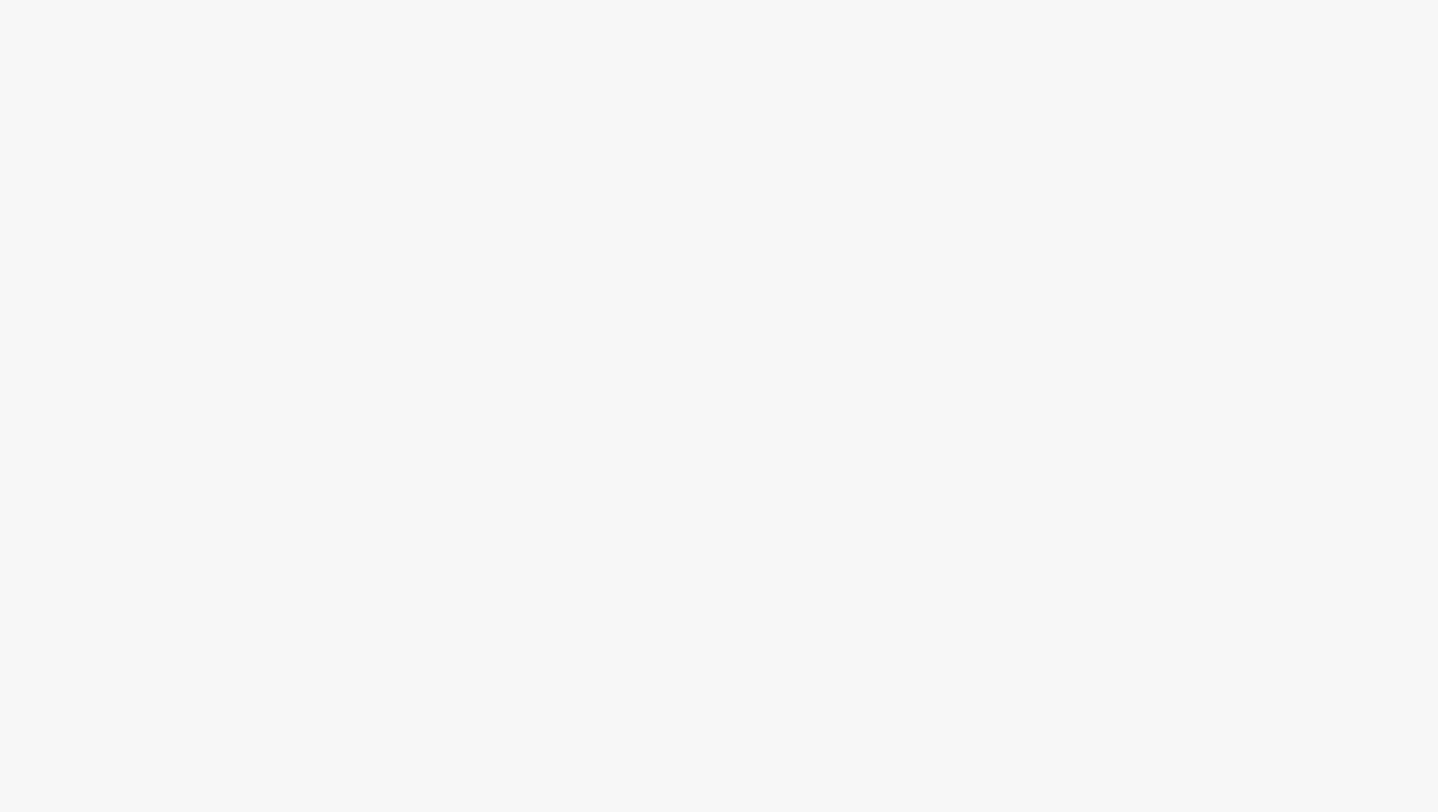 scroll, scrollTop: 0, scrollLeft: 0, axis: both 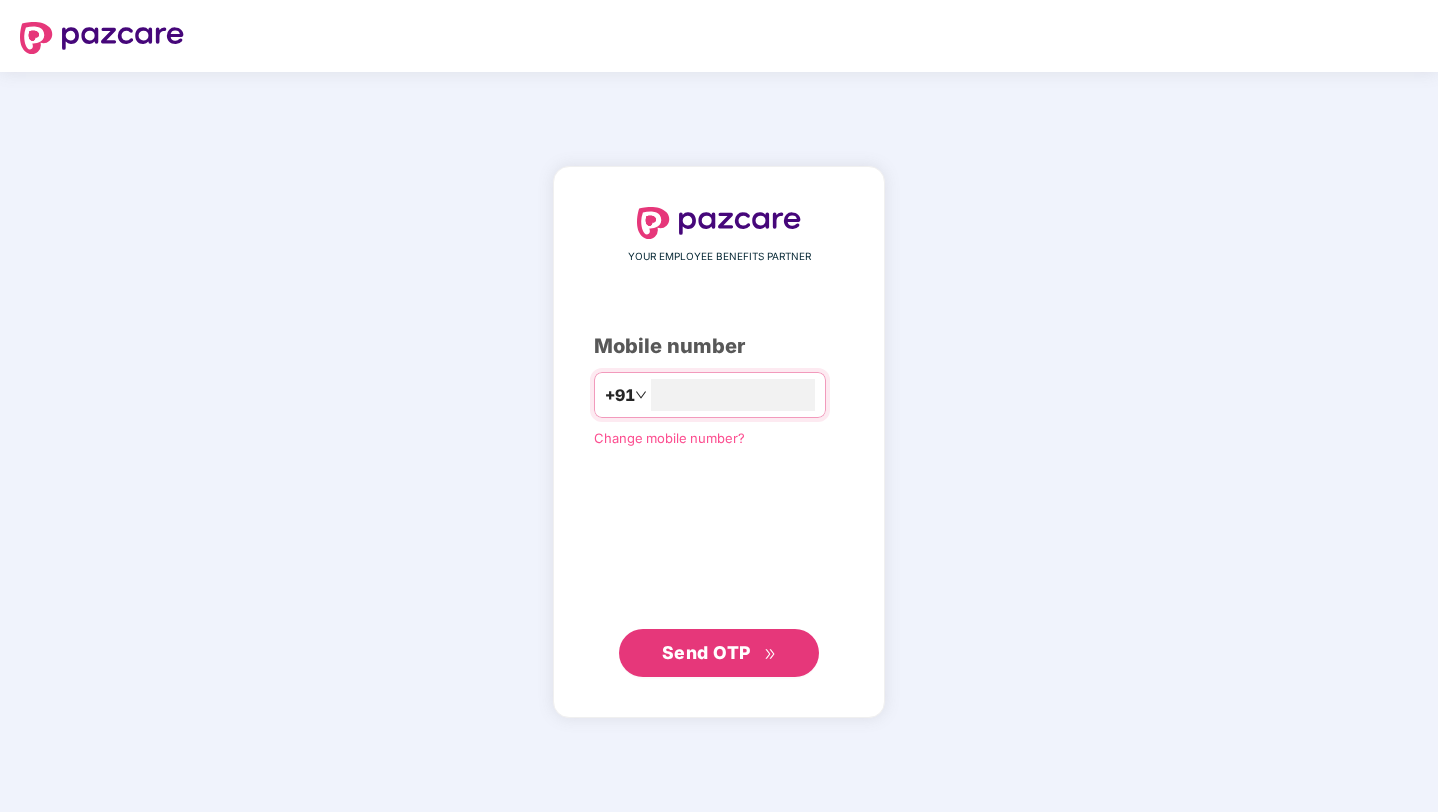 type on "**********" 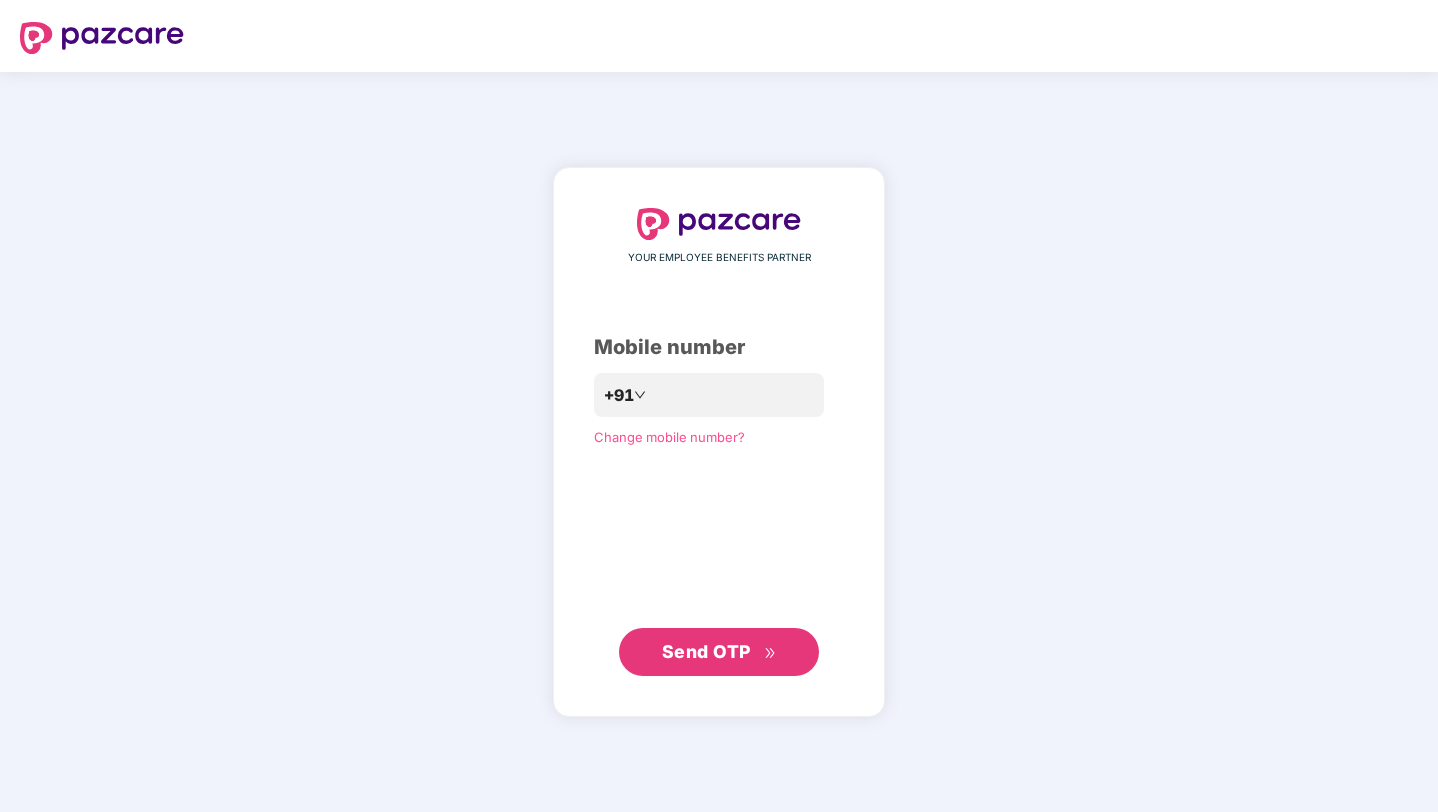 click on "Send OTP" at bounding box center (719, 652) 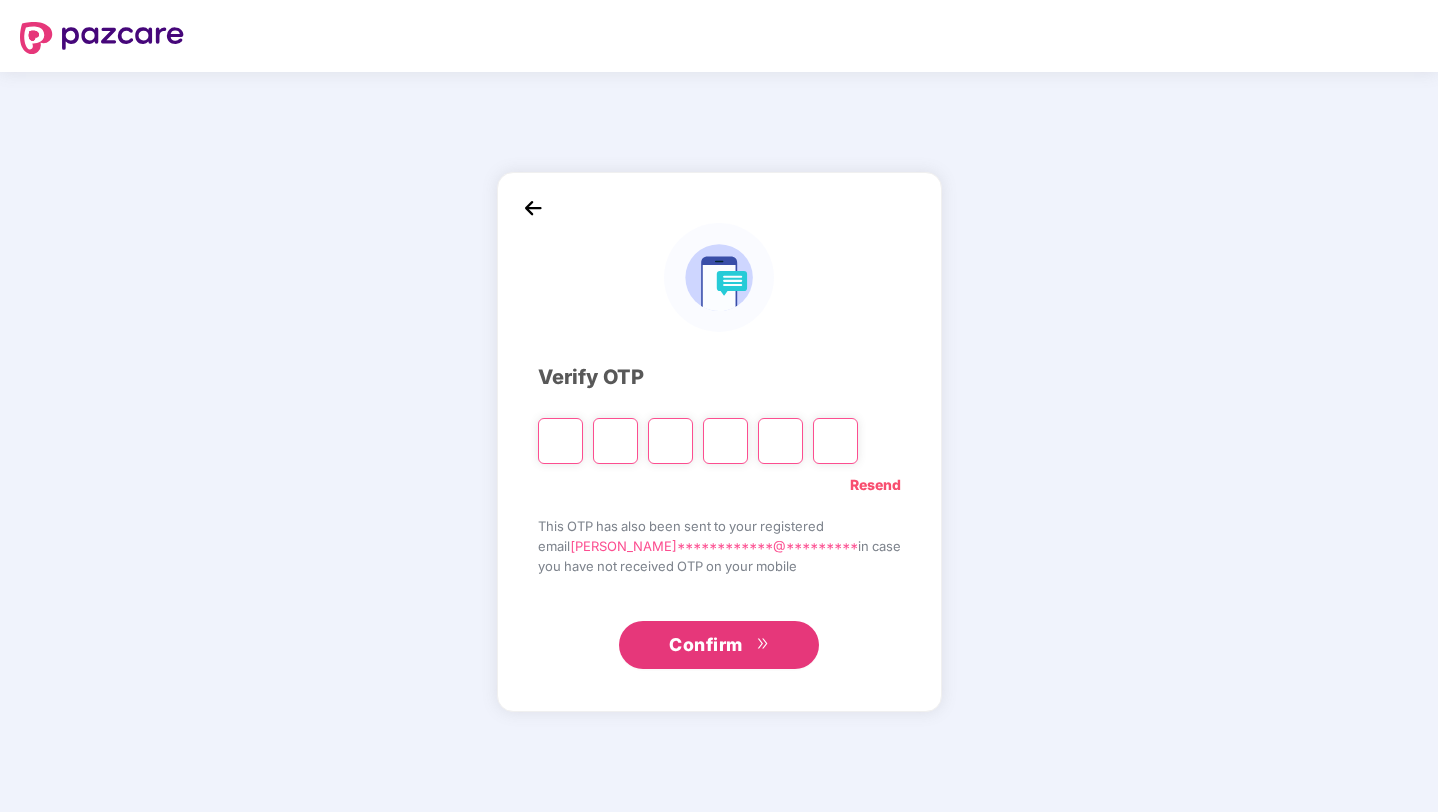 type on "*" 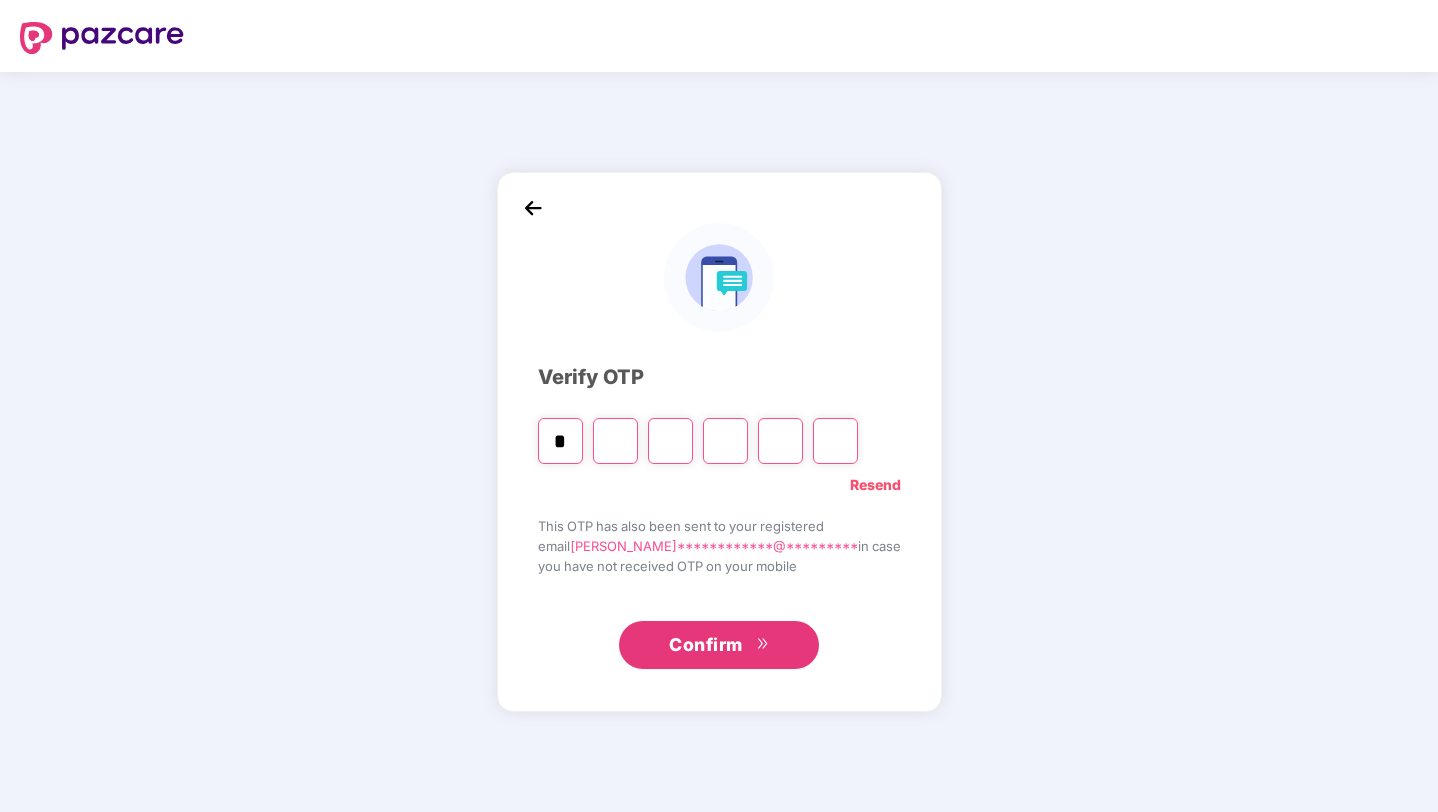 type on "*" 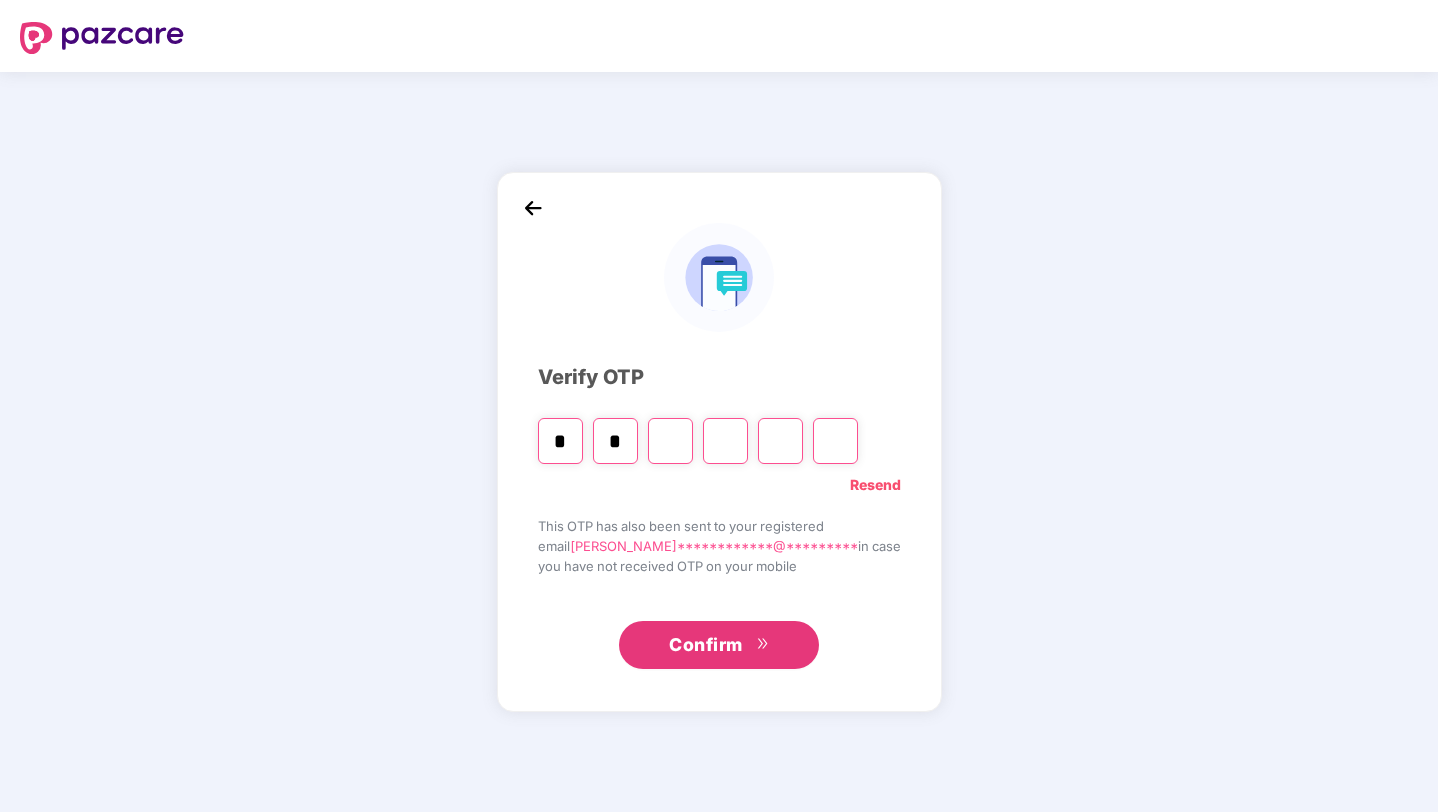 type on "*" 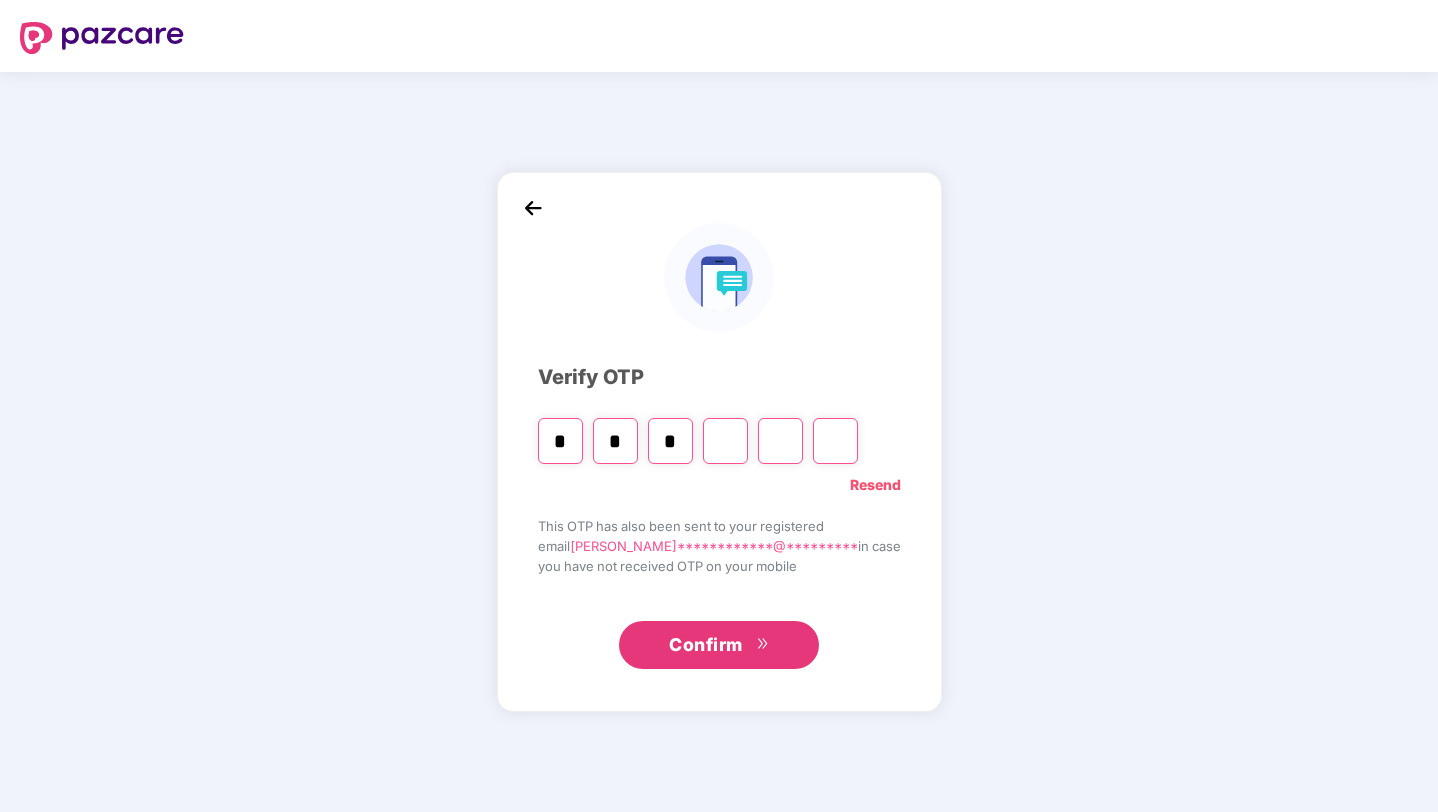 type on "*" 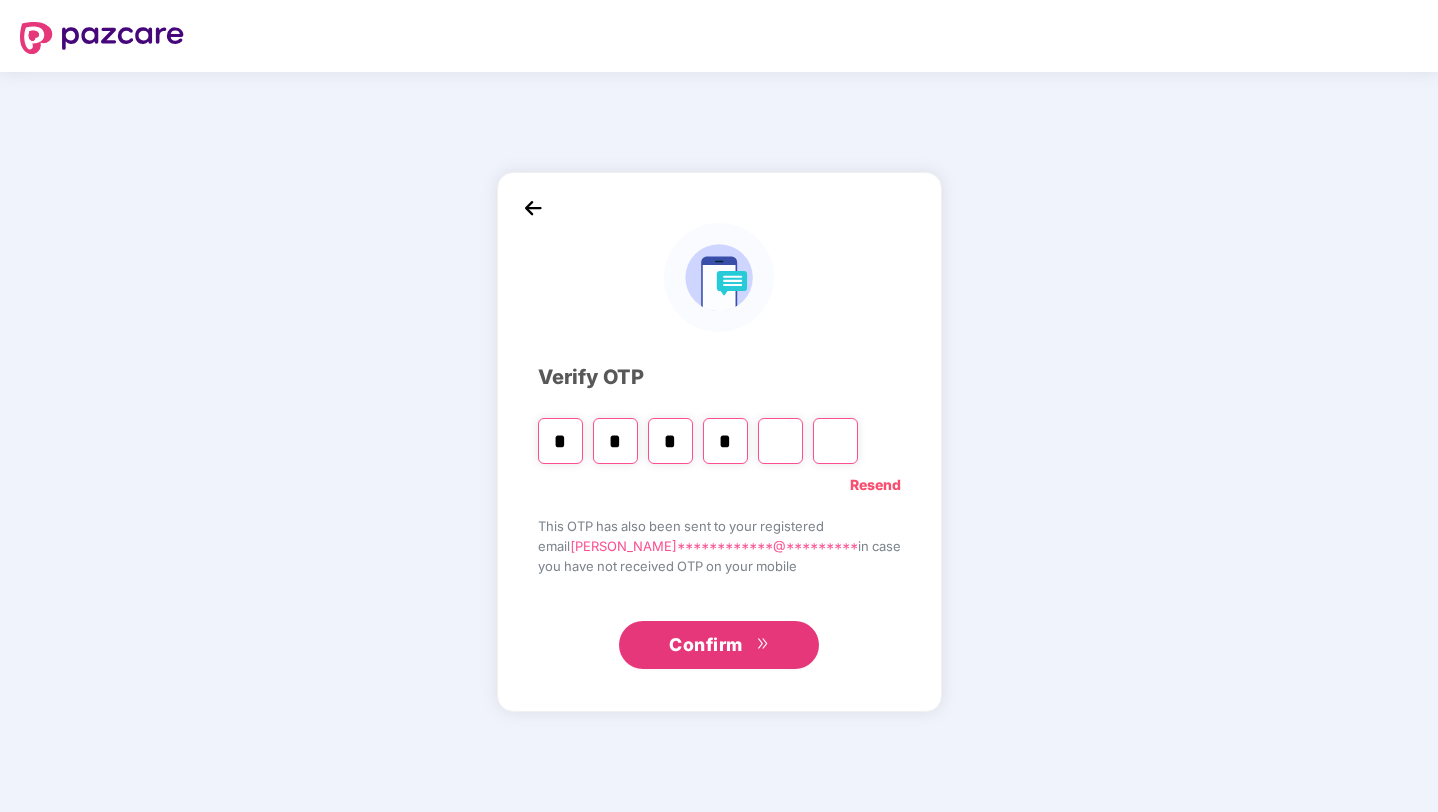 type on "*" 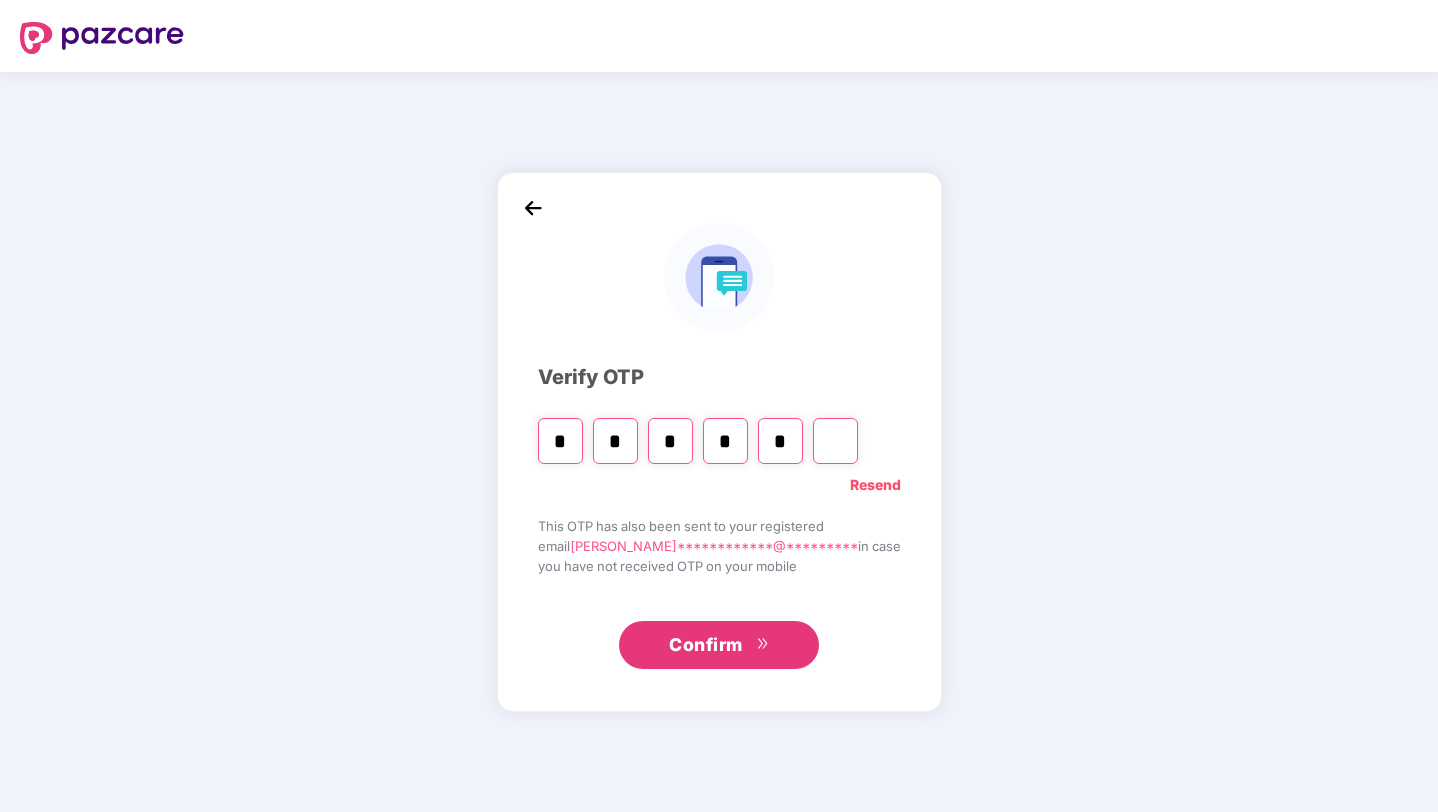 type on "*" 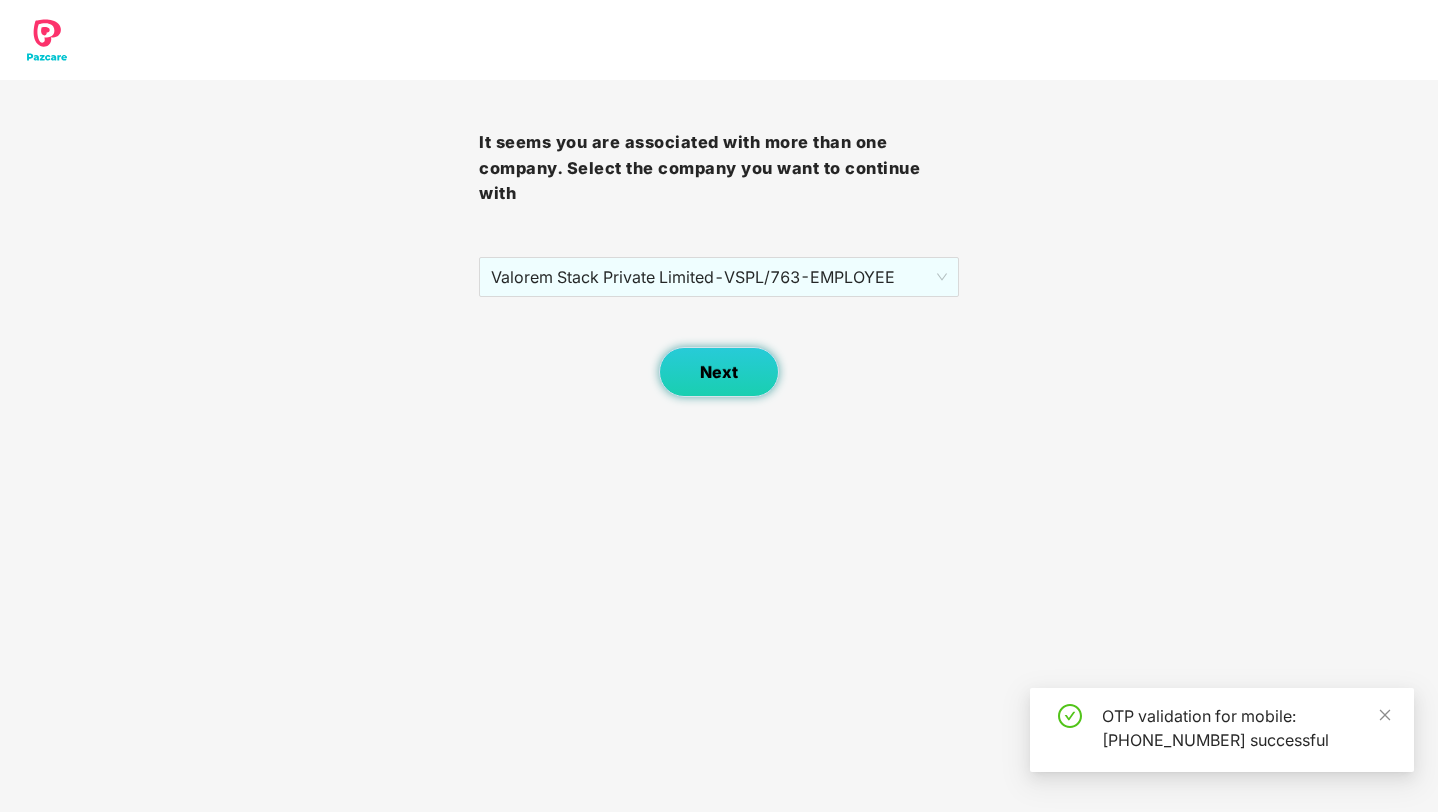 click on "Next" at bounding box center [719, 372] 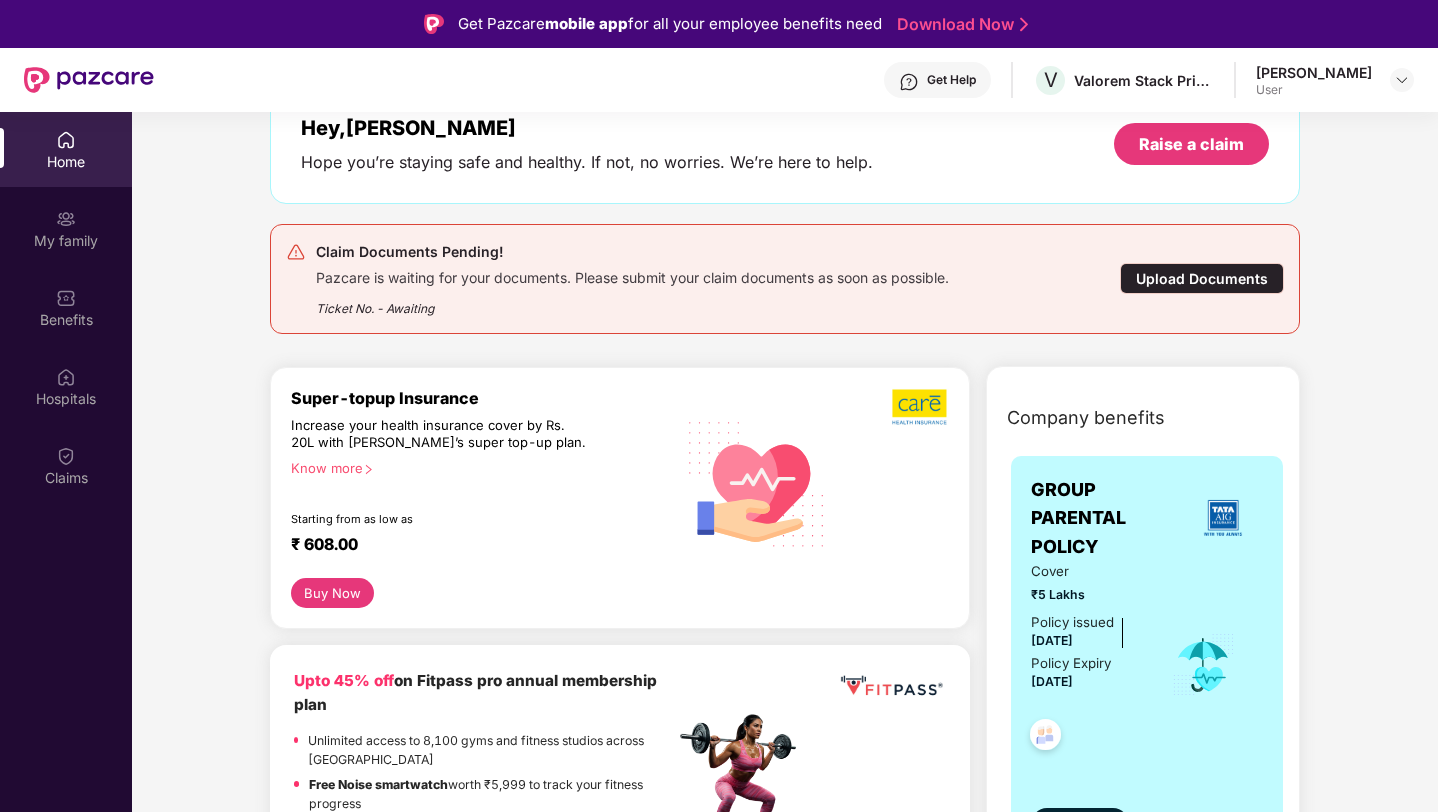 scroll, scrollTop: 0, scrollLeft: 0, axis: both 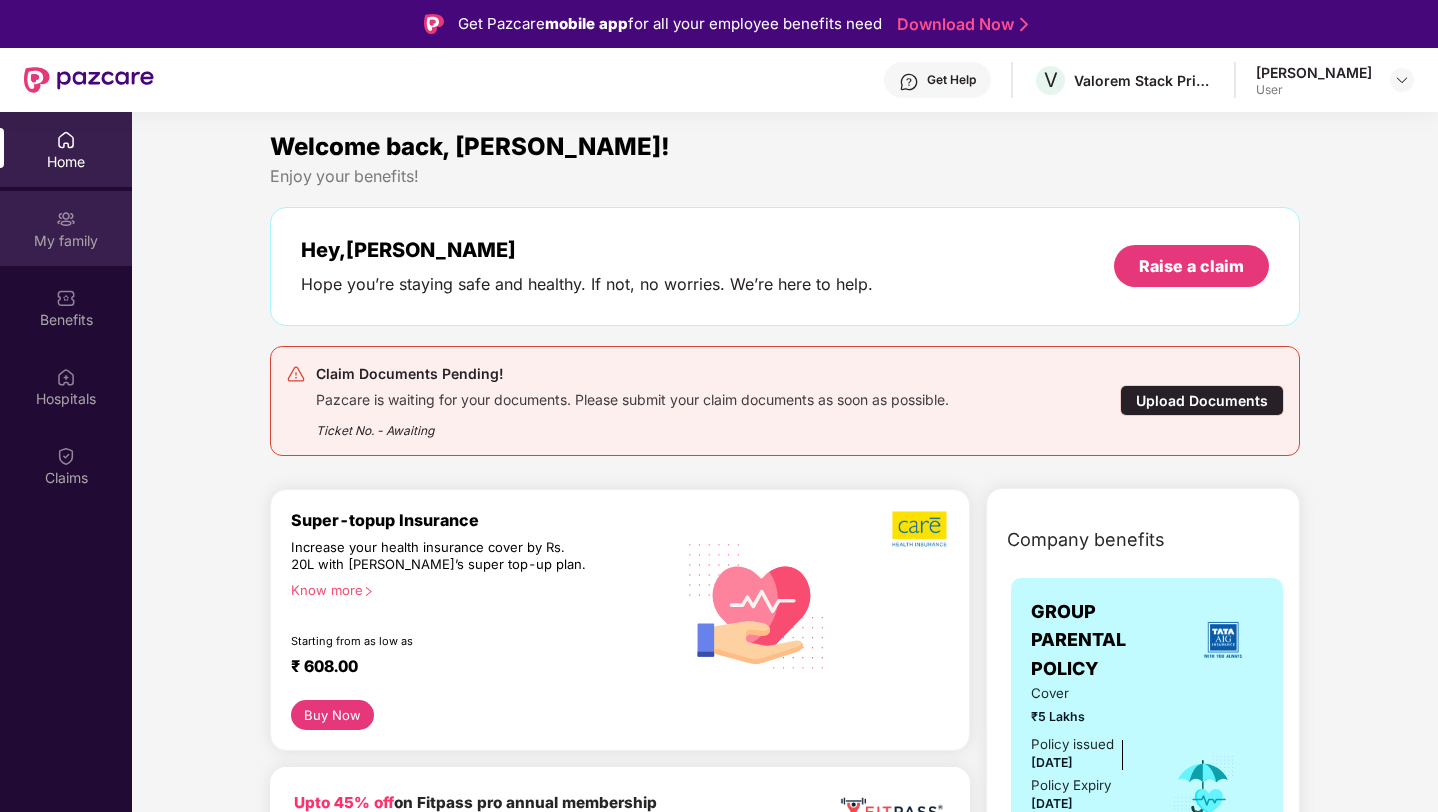 click on "My family" at bounding box center [66, 228] 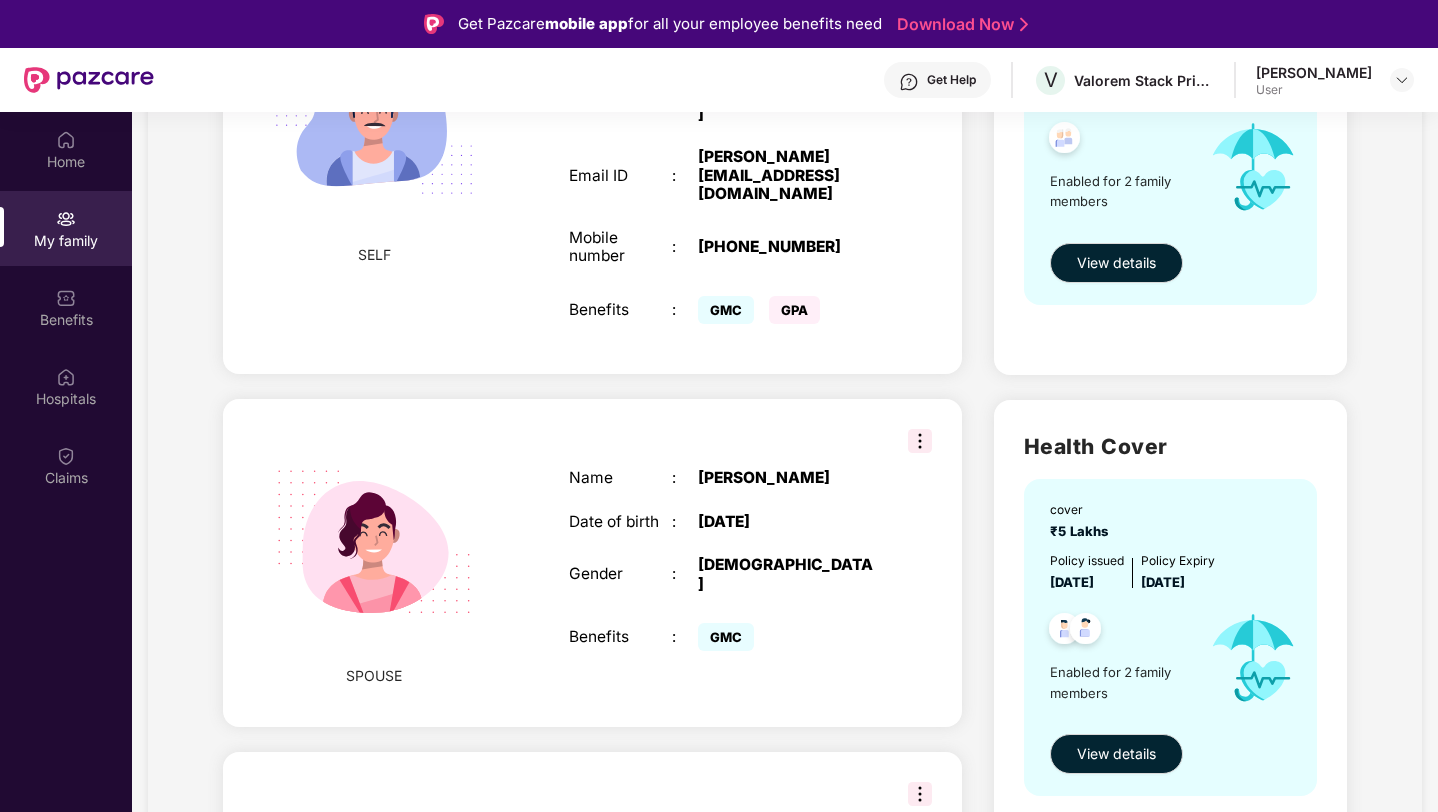 scroll, scrollTop: 343, scrollLeft: 0, axis: vertical 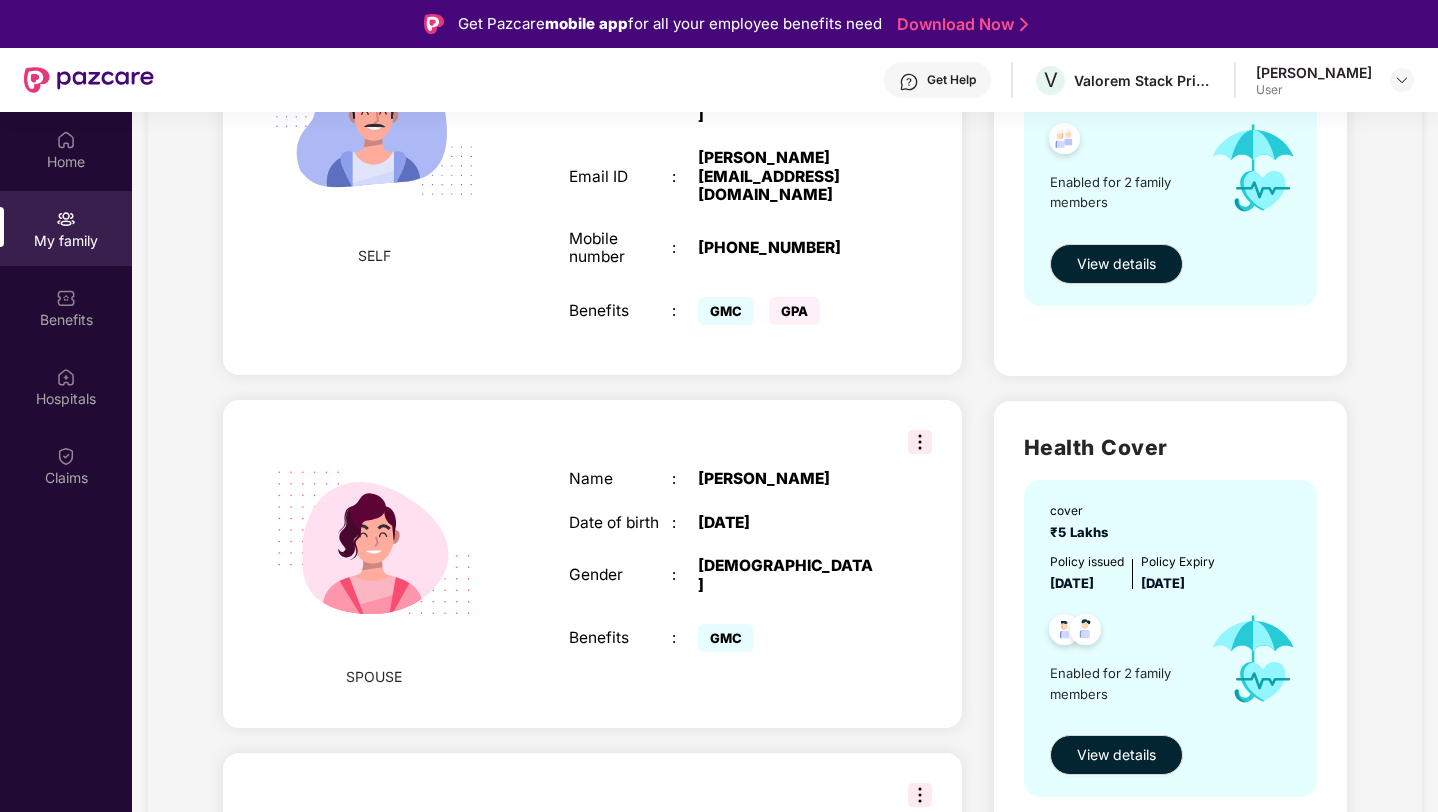 click at bounding box center (920, 442) 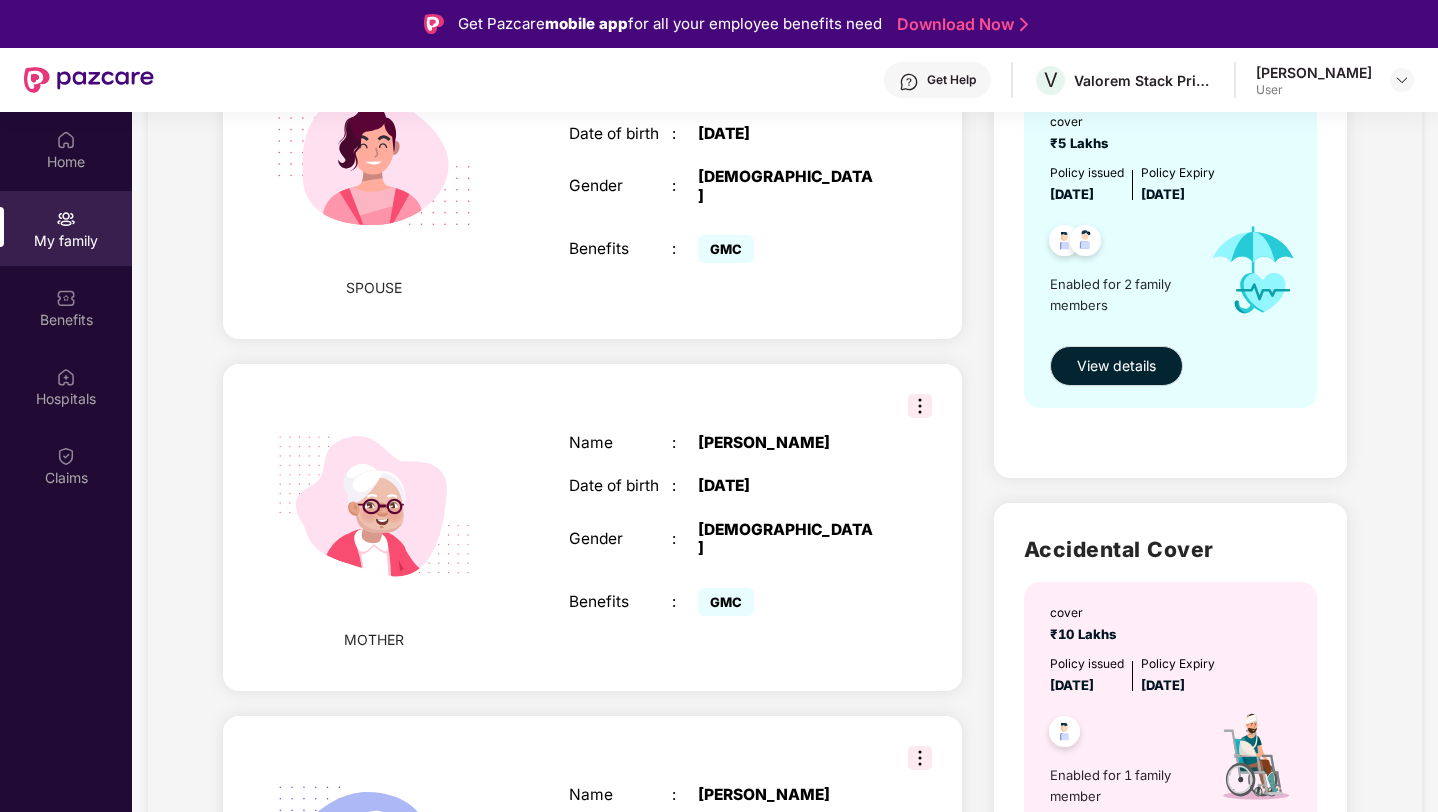 scroll, scrollTop: 896, scrollLeft: 0, axis: vertical 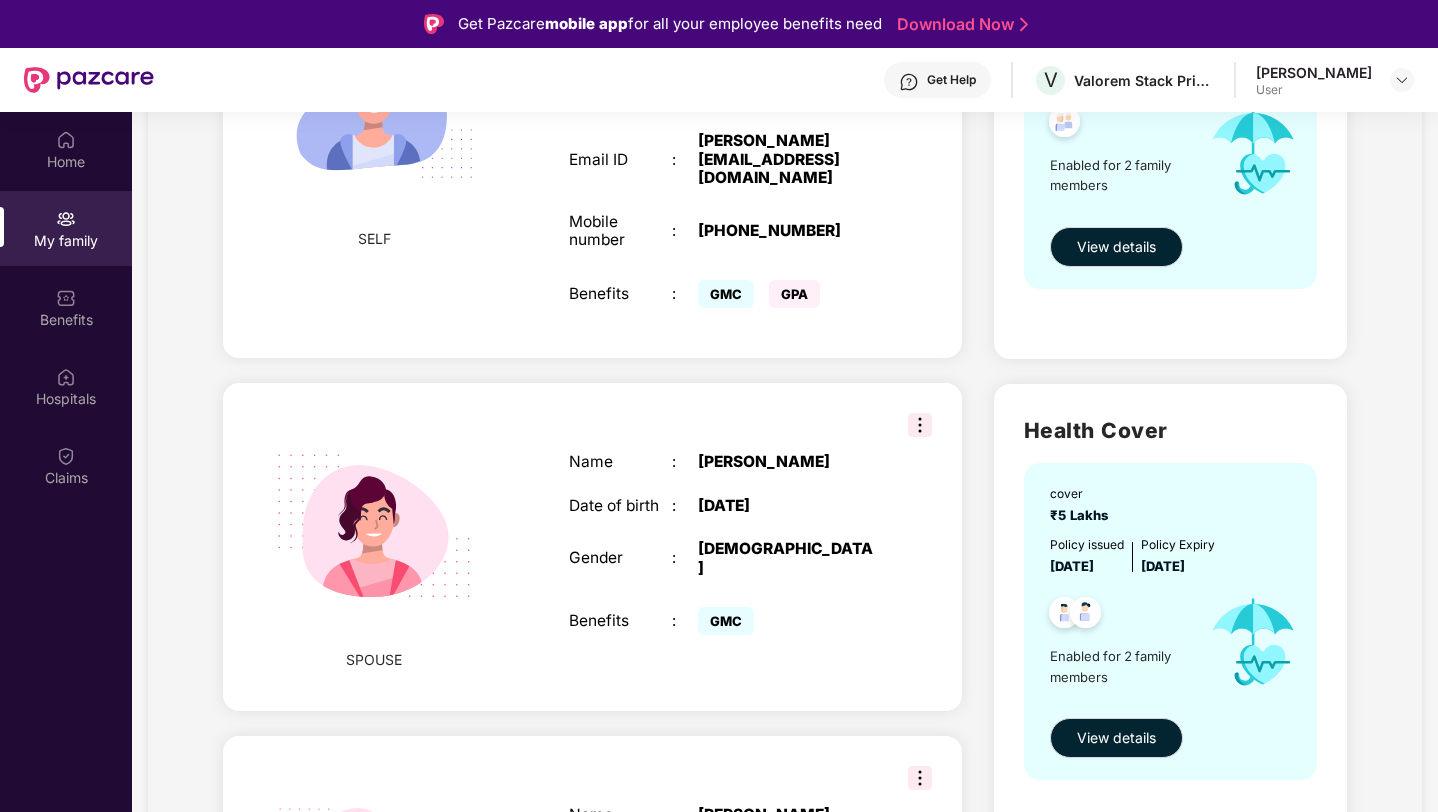 click on "SPOUSE Name : Sushma Shukla Date of birth : 07 Oct 1989 Gender : FEMALE Benefits : GMC" at bounding box center (592, 547) 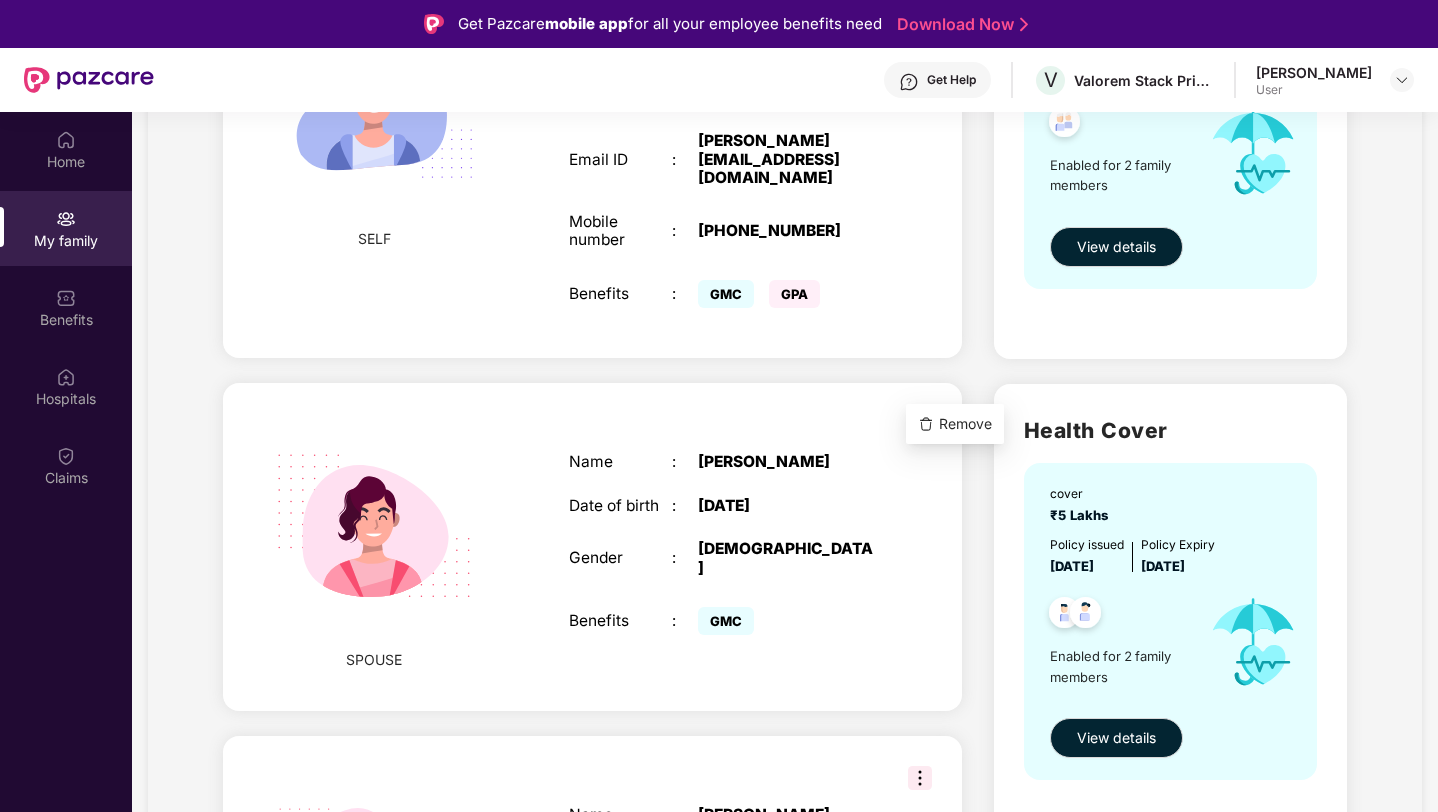 click on "SPOUSE Name : Sushma Shukla Date of birth : 07 Oct 1989 Gender : FEMALE Benefits : GMC" at bounding box center (592, 547) 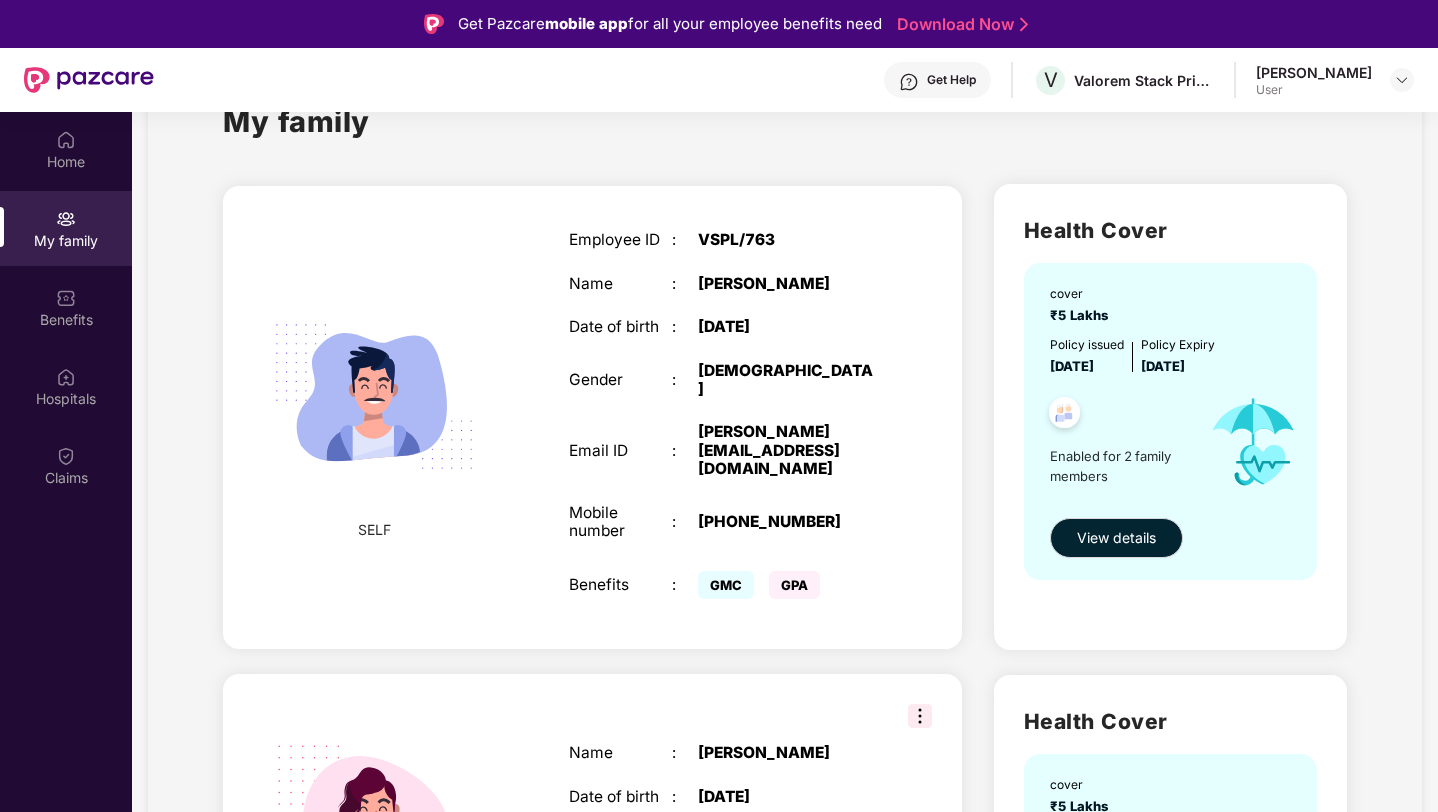 scroll, scrollTop: 0, scrollLeft: 0, axis: both 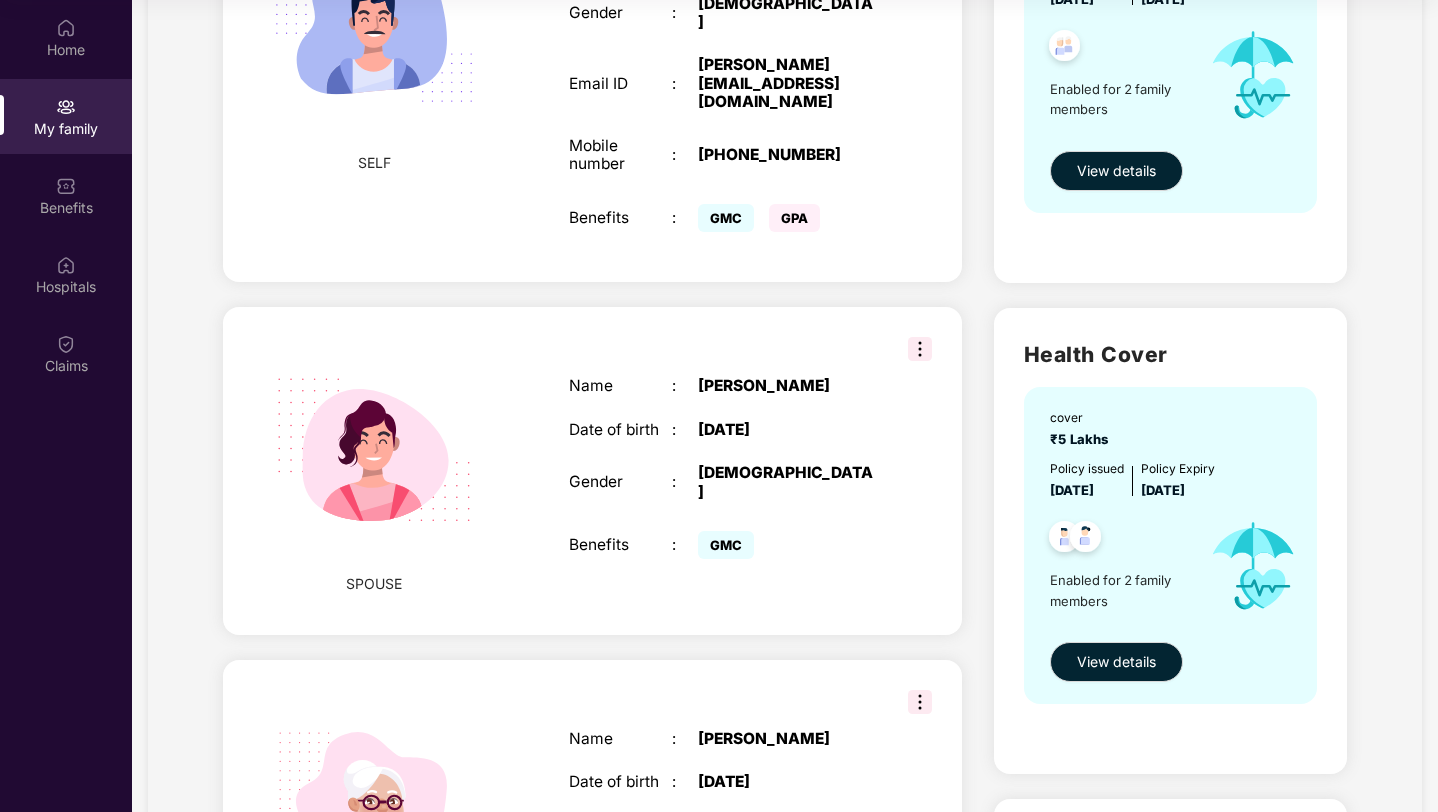 click at bounding box center [374, 450] 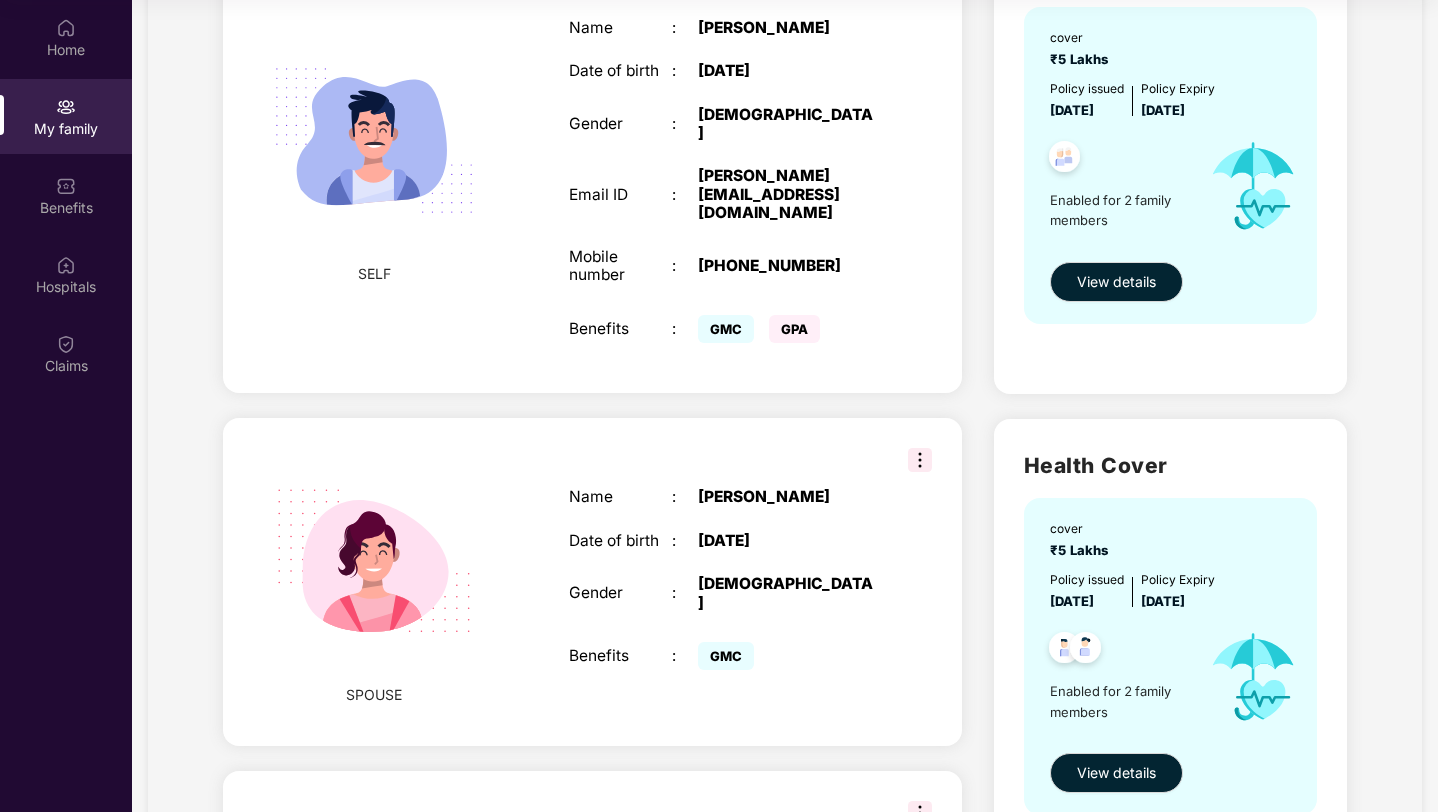 scroll, scrollTop: 227, scrollLeft: 0, axis: vertical 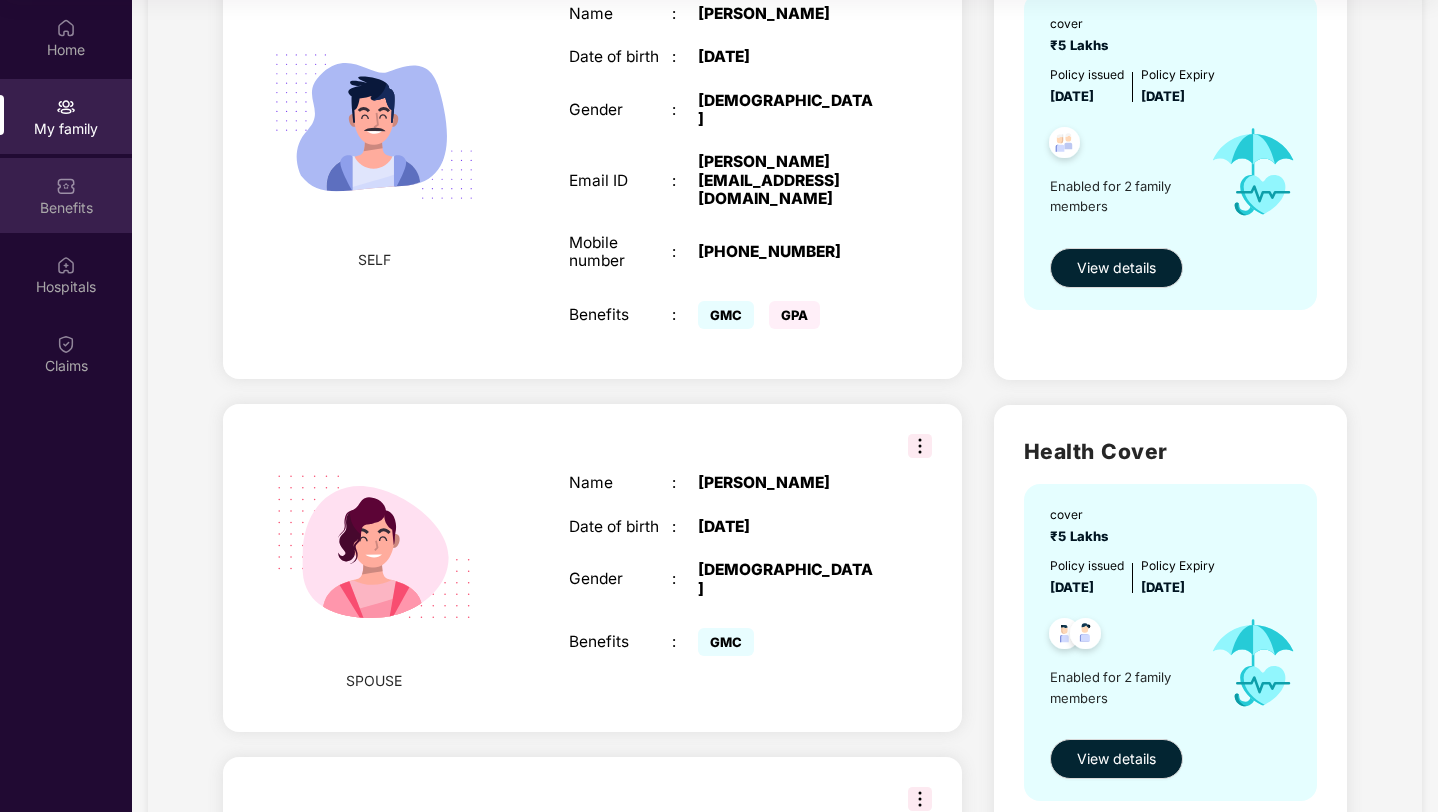 click on "Benefits" at bounding box center [66, 208] 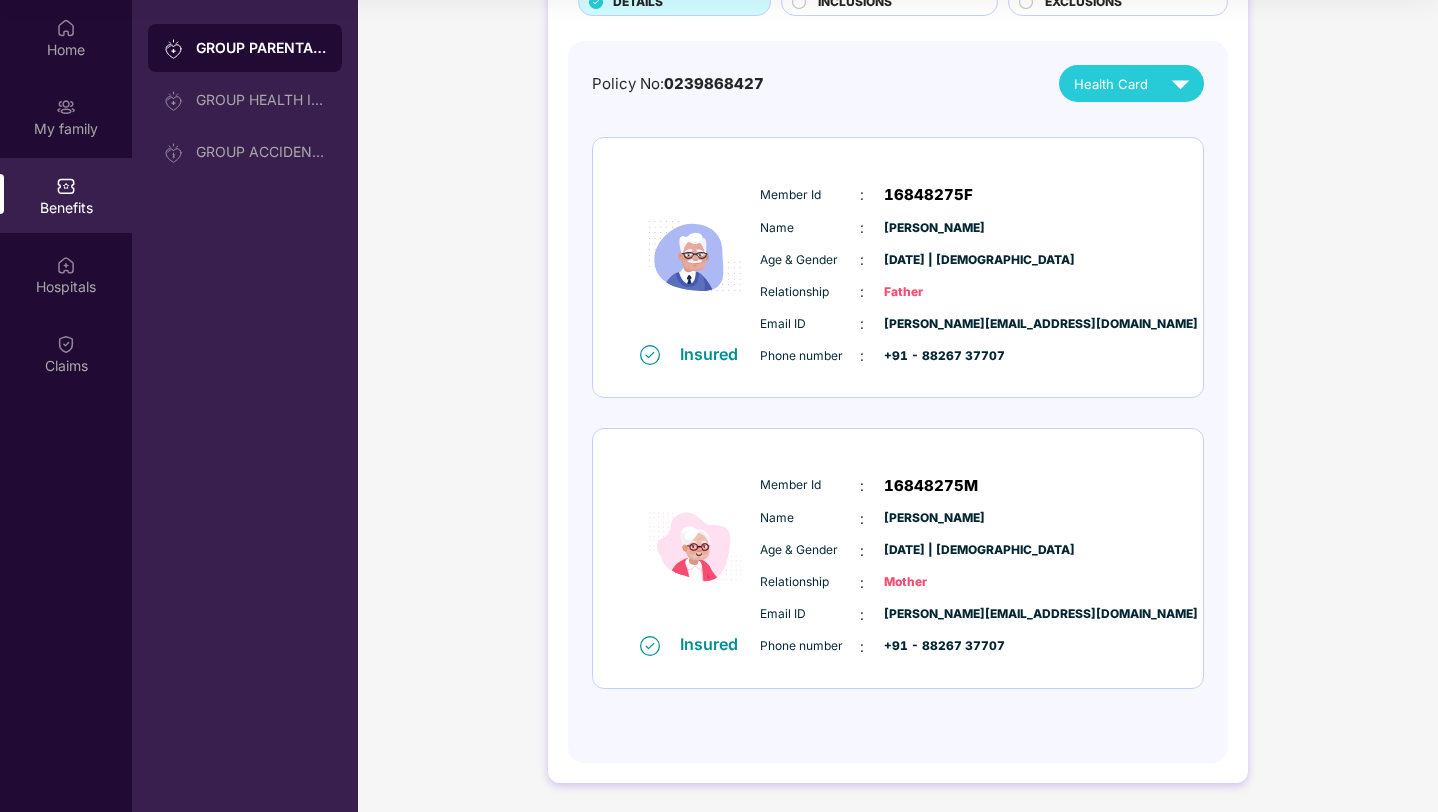 scroll, scrollTop: 0, scrollLeft: 0, axis: both 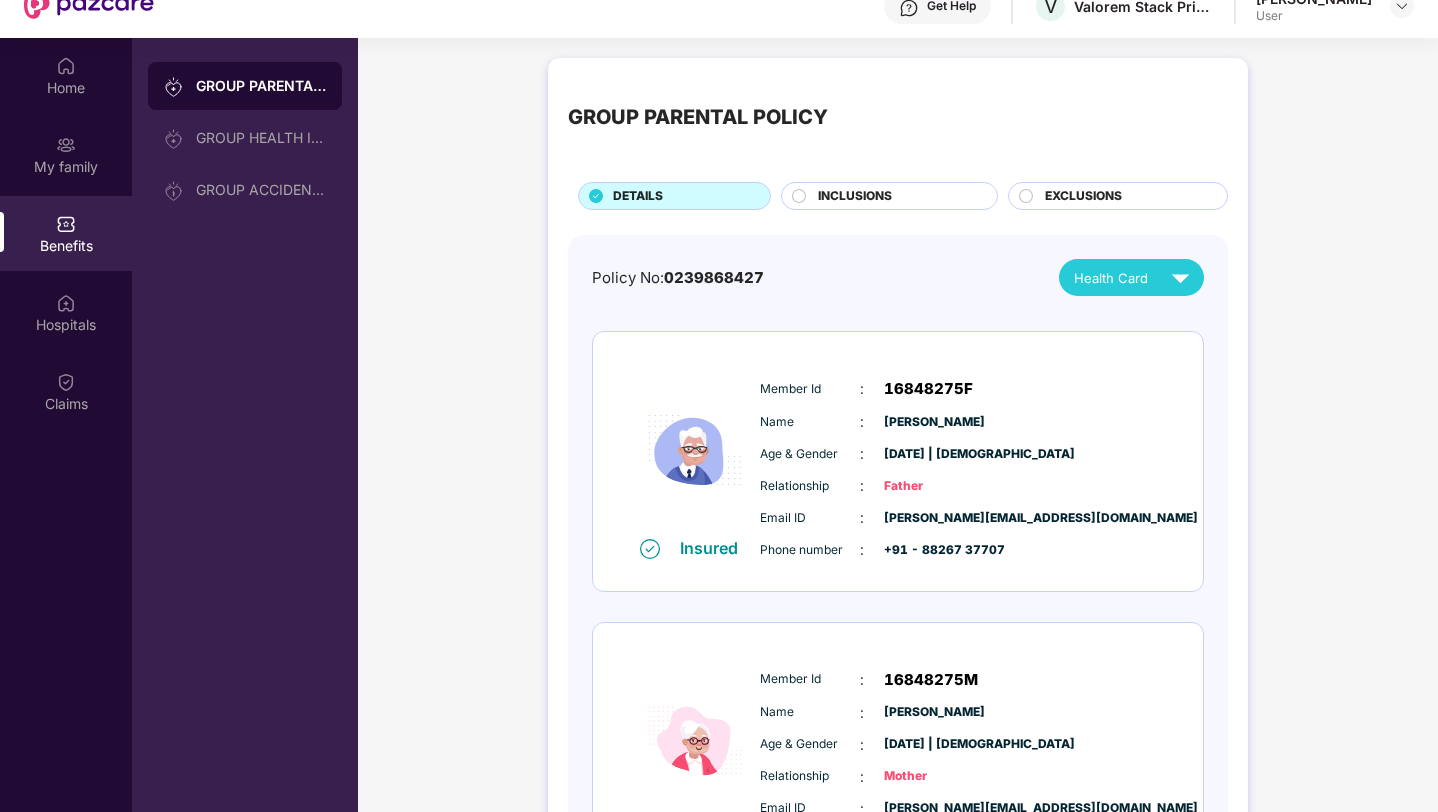 click on "INCLUSIONS" at bounding box center (855, 196) 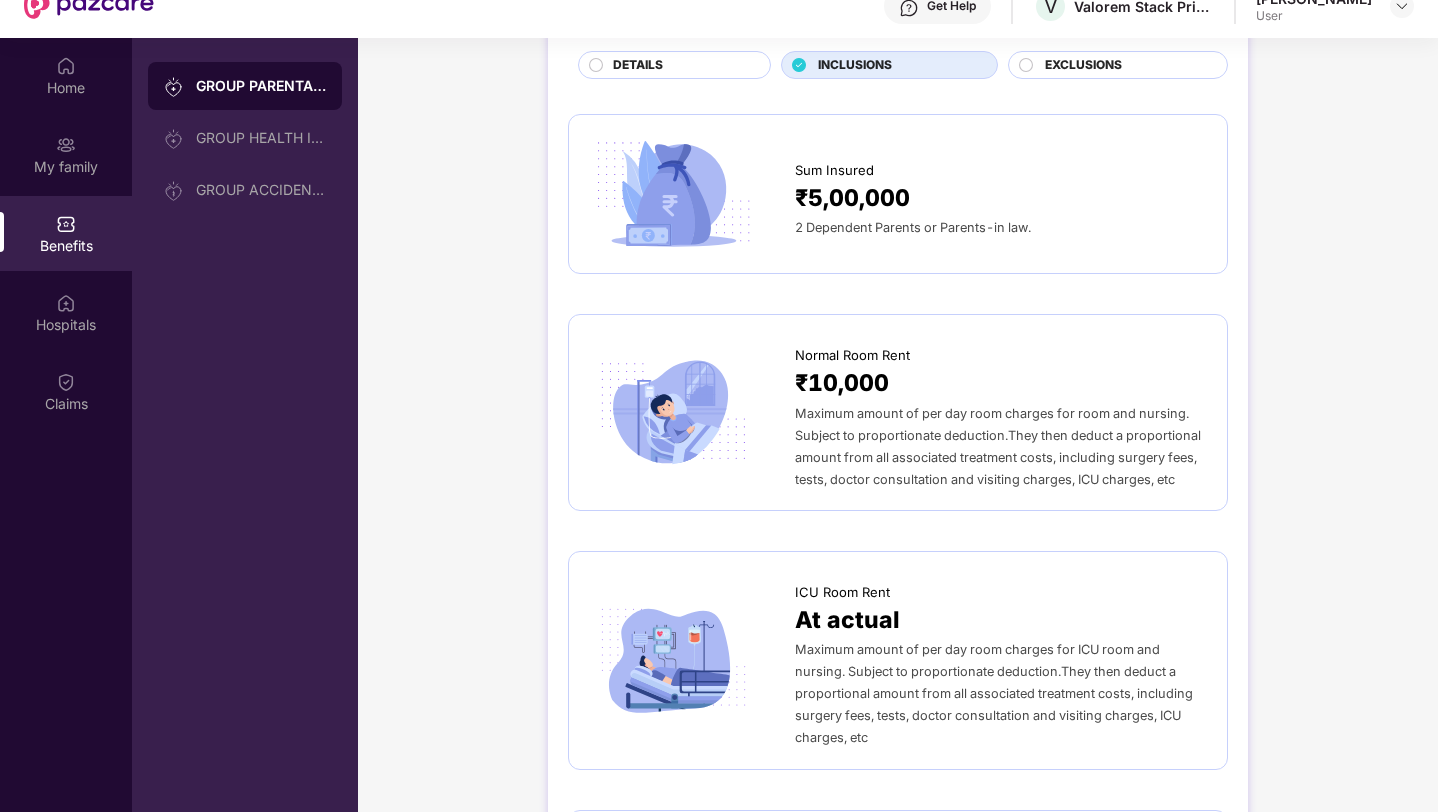 scroll, scrollTop: 0, scrollLeft: 0, axis: both 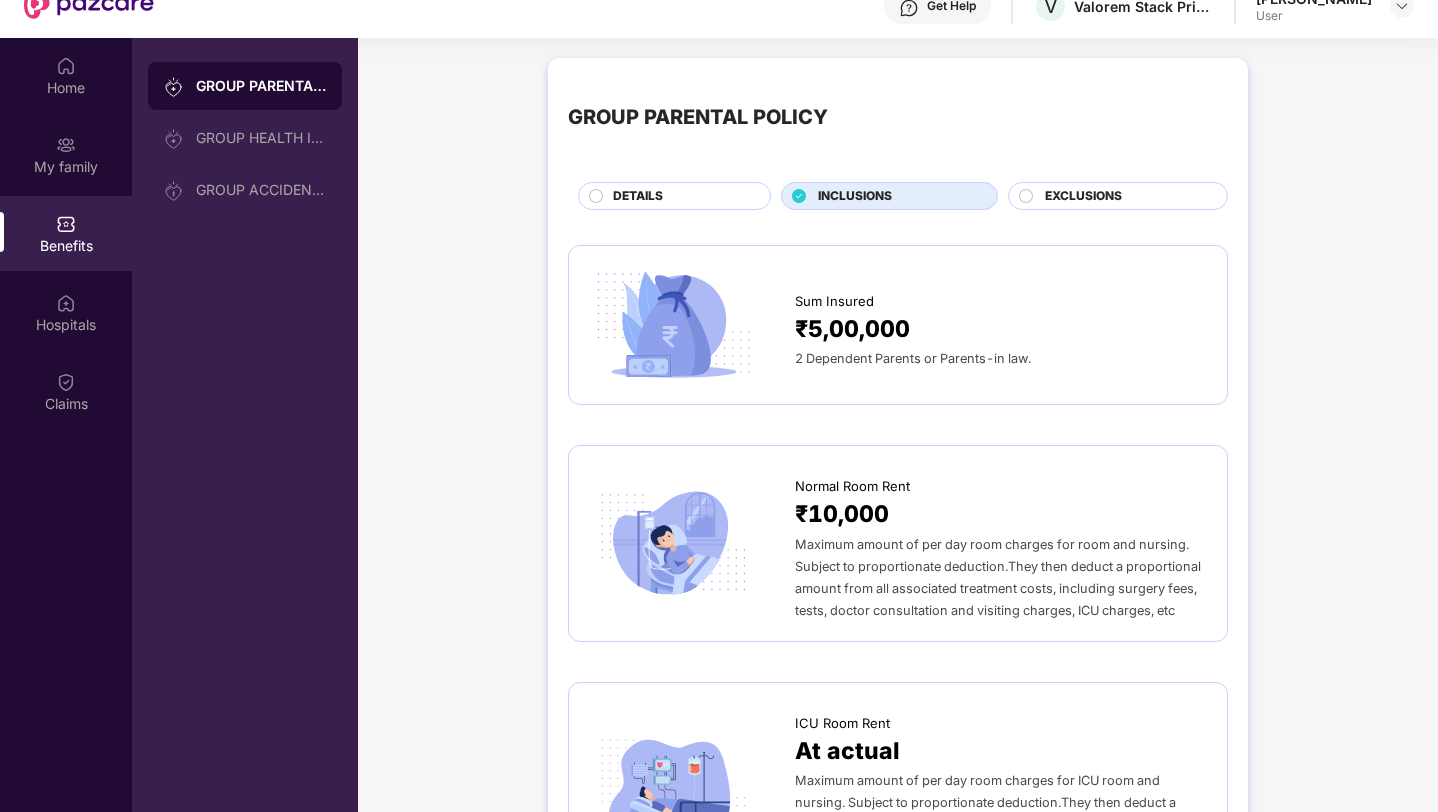 click on "EXCLUSIONS" at bounding box center (1083, 196) 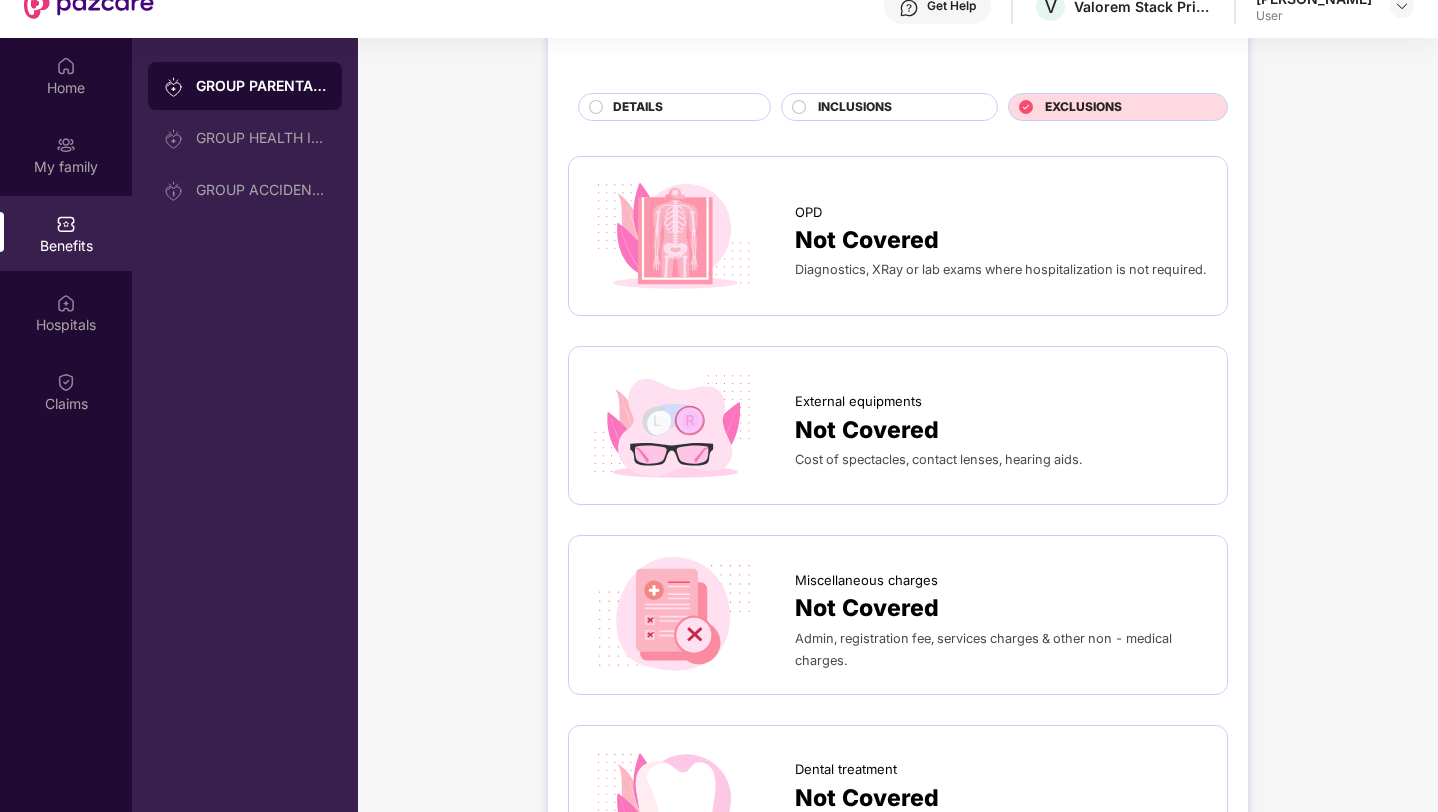 scroll, scrollTop: 0, scrollLeft: 0, axis: both 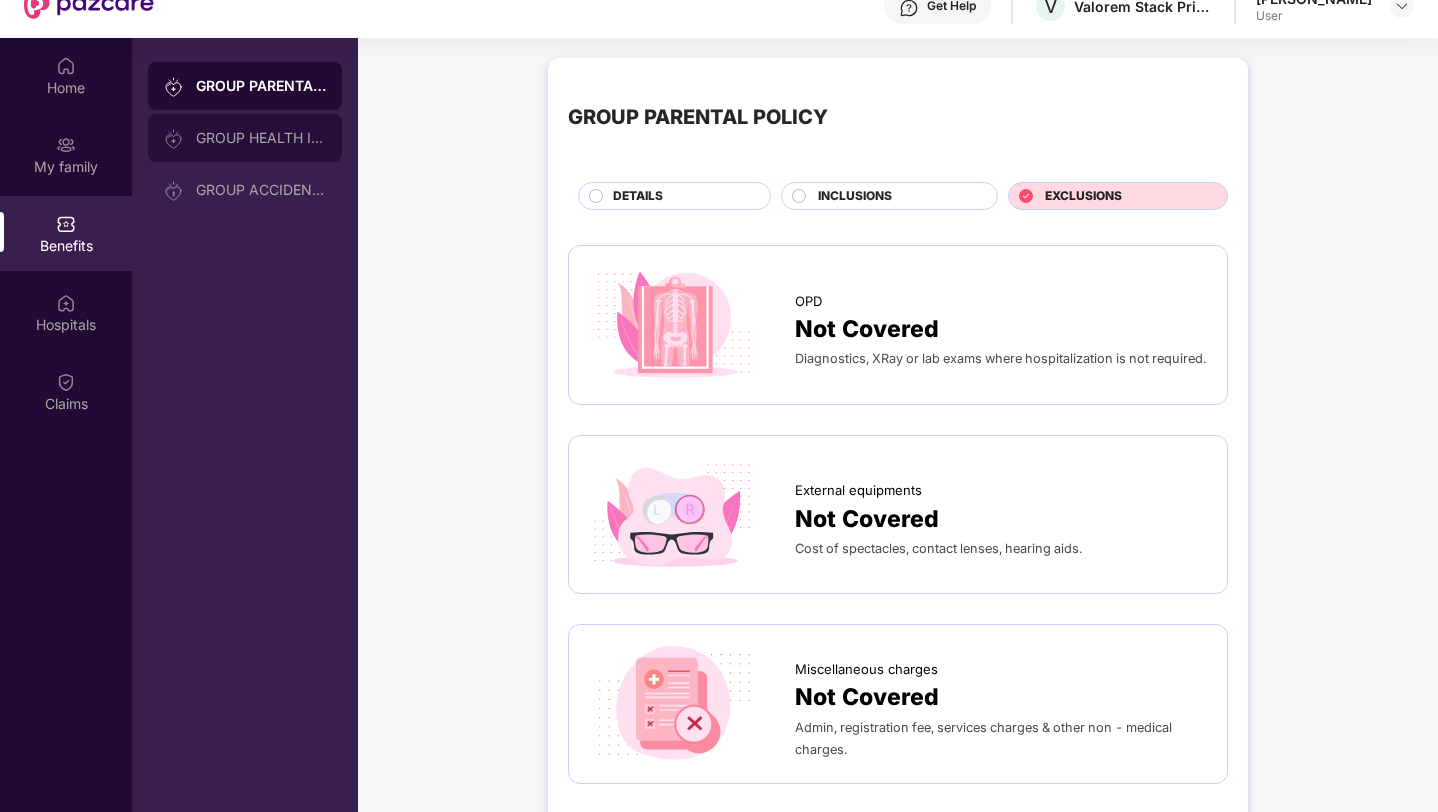 click on "GROUP HEALTH INSURANCE" at bounding box center (261, 138) 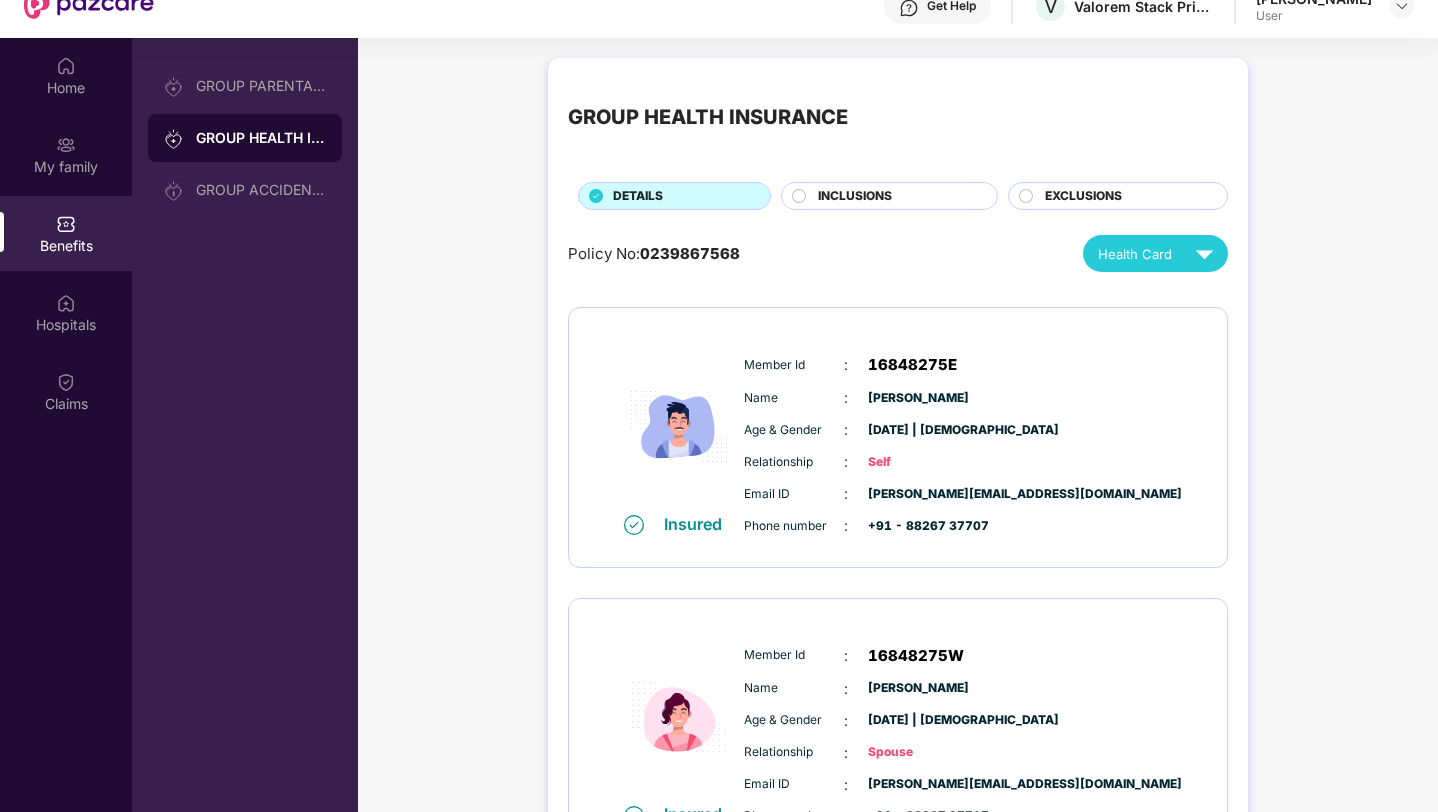 scroll, scrollTop: 108, scrollLeft: 0, axis: vertical 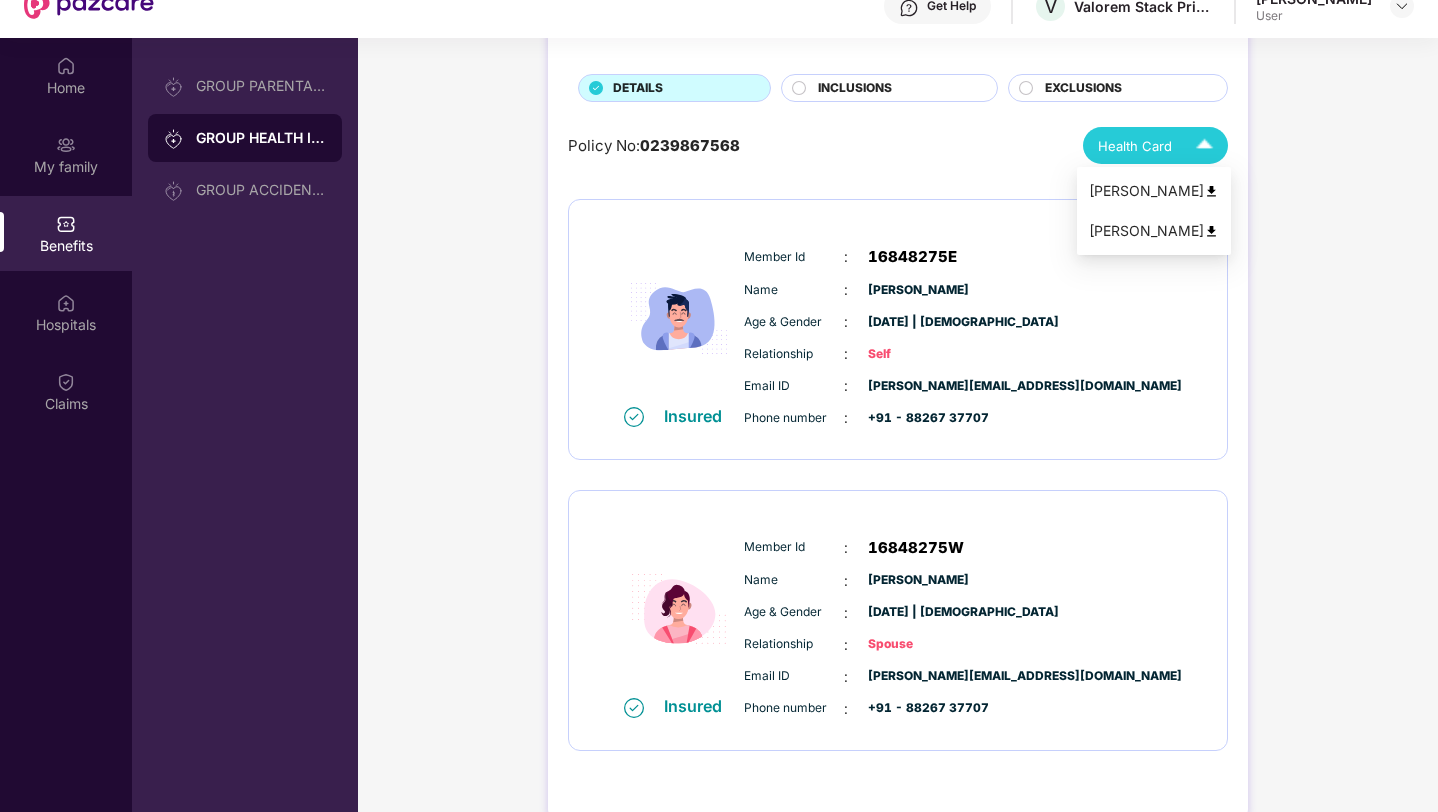 click at bounding box center [1204, 145] 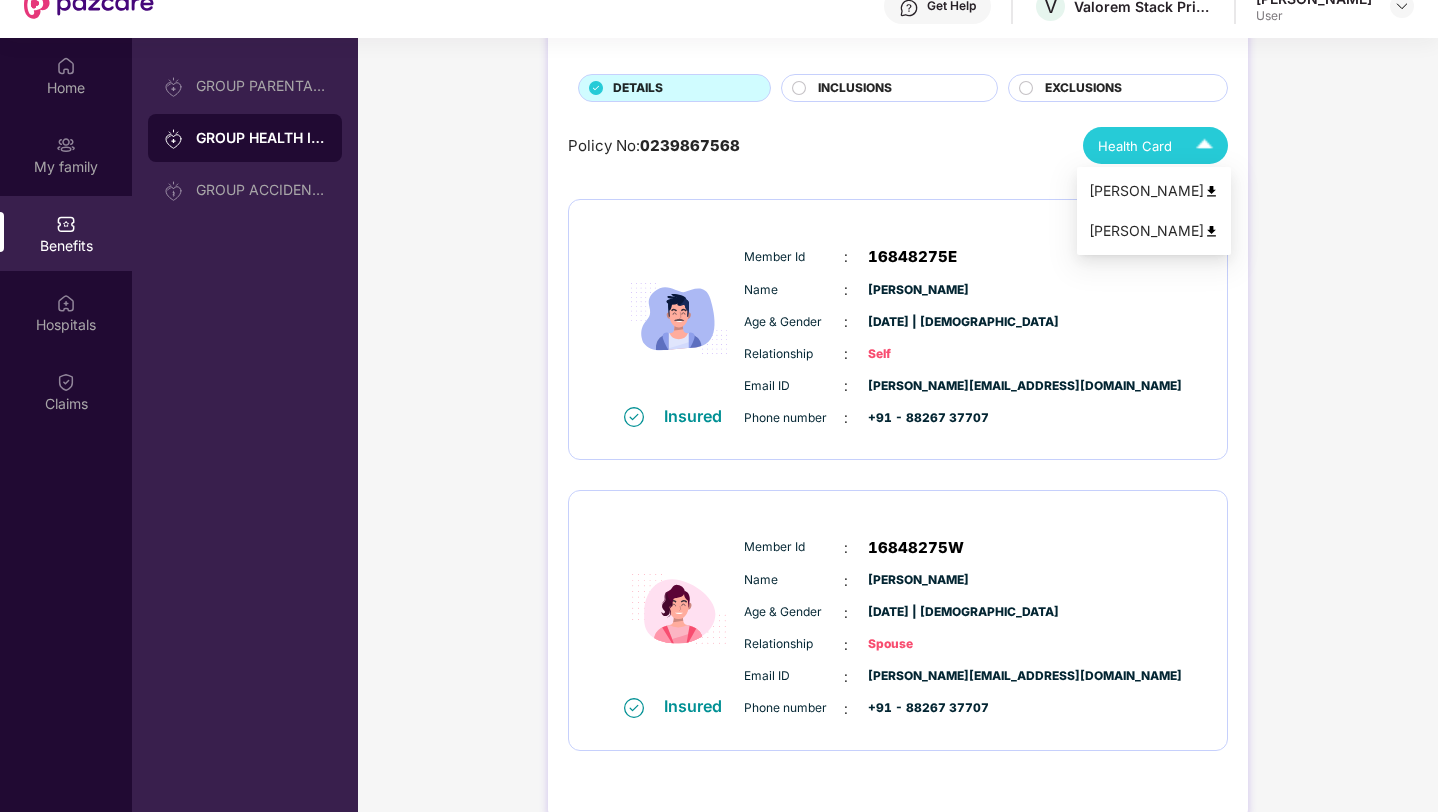 click at bounding box center [1211, 231] 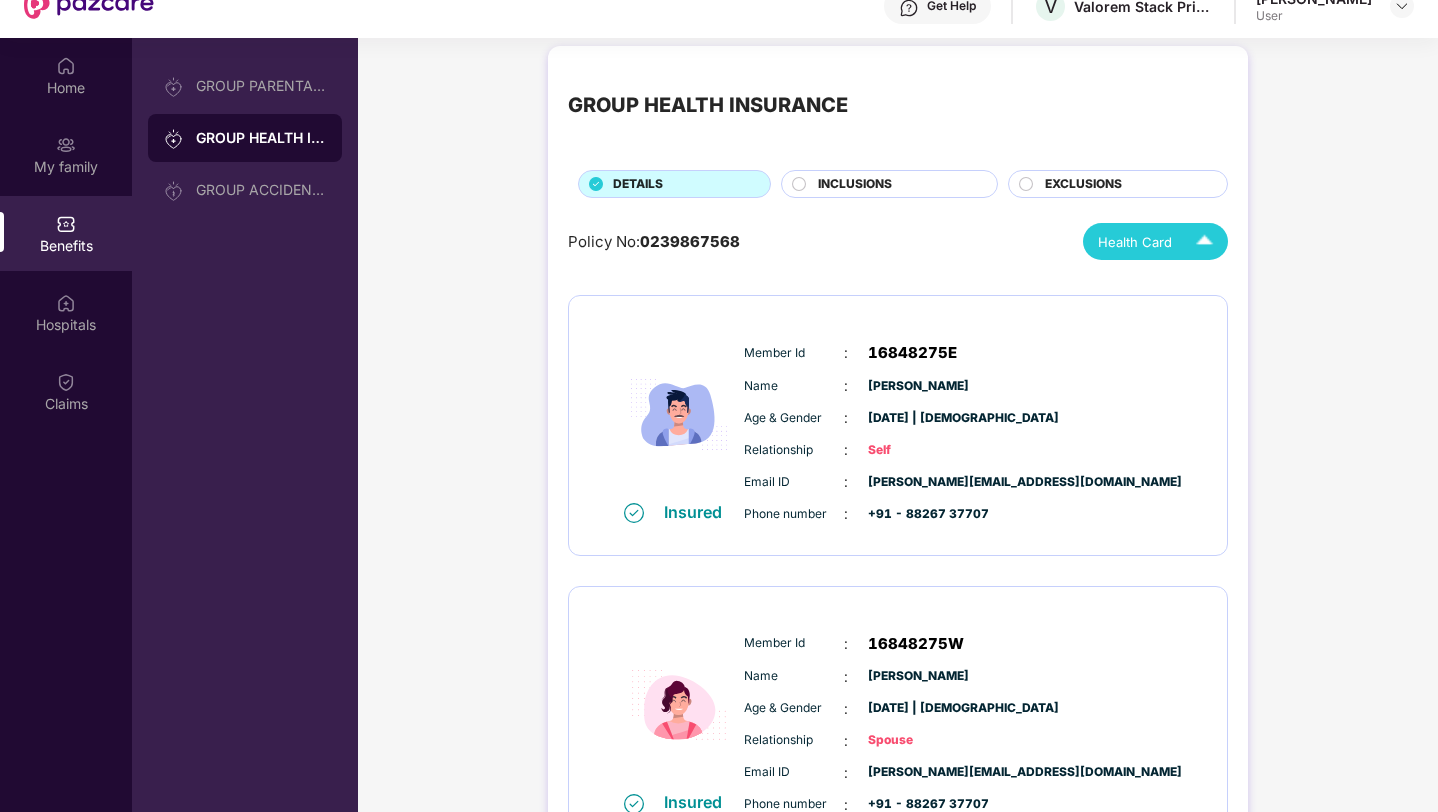 scroll, scrollTop: 13, scrollLeft: 0, axis: vertical 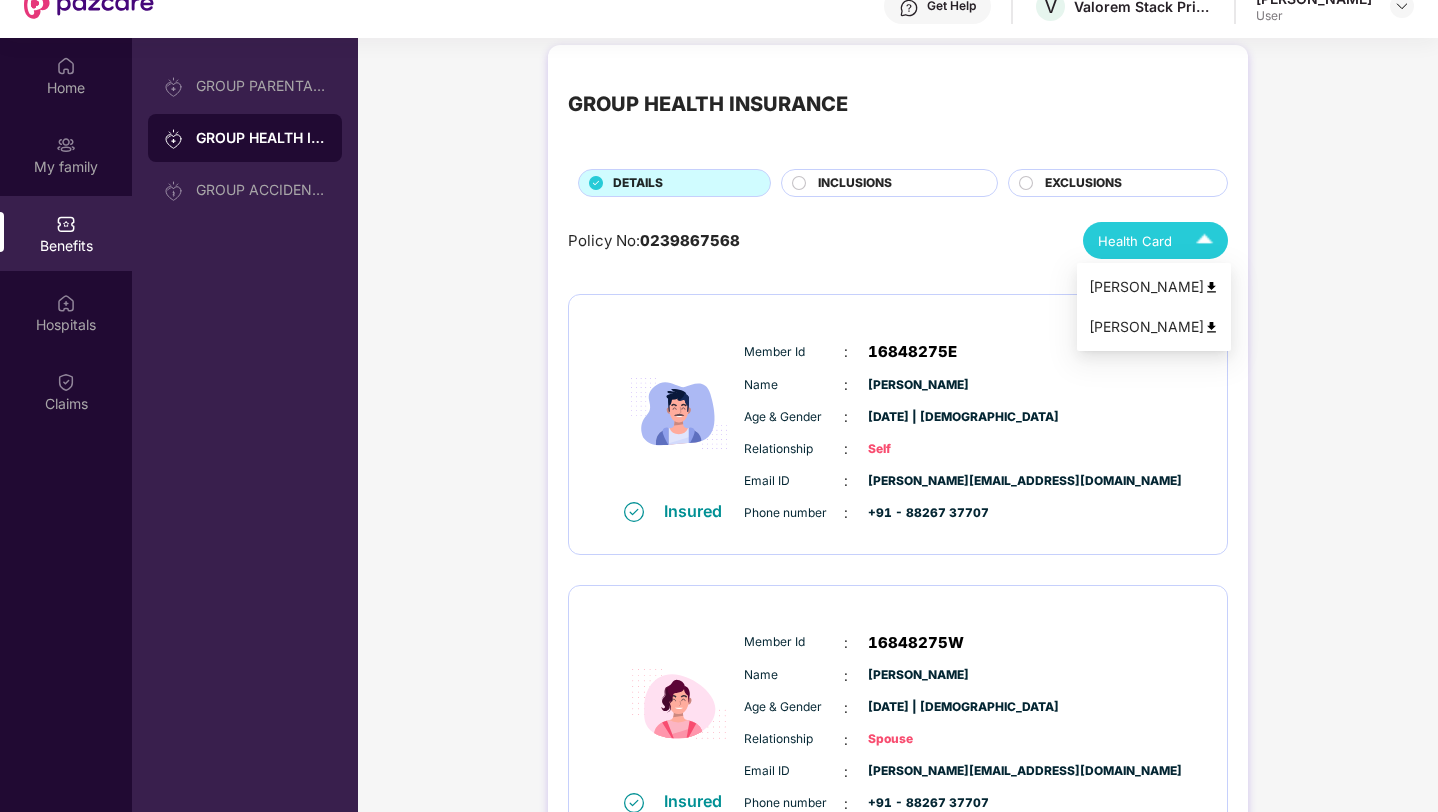 click at bounding box center (1211, 327) 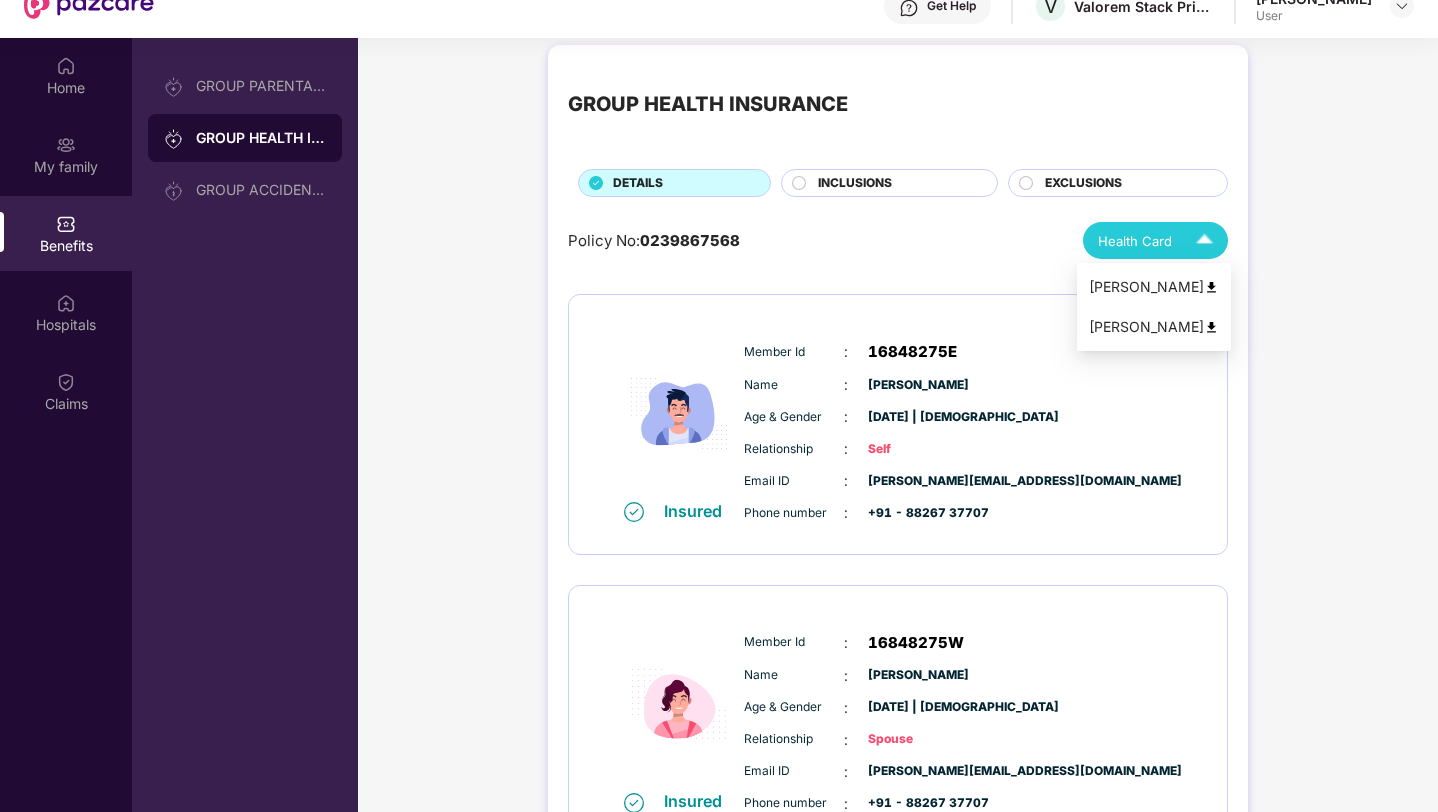 click at bounding box center [1204, 240] 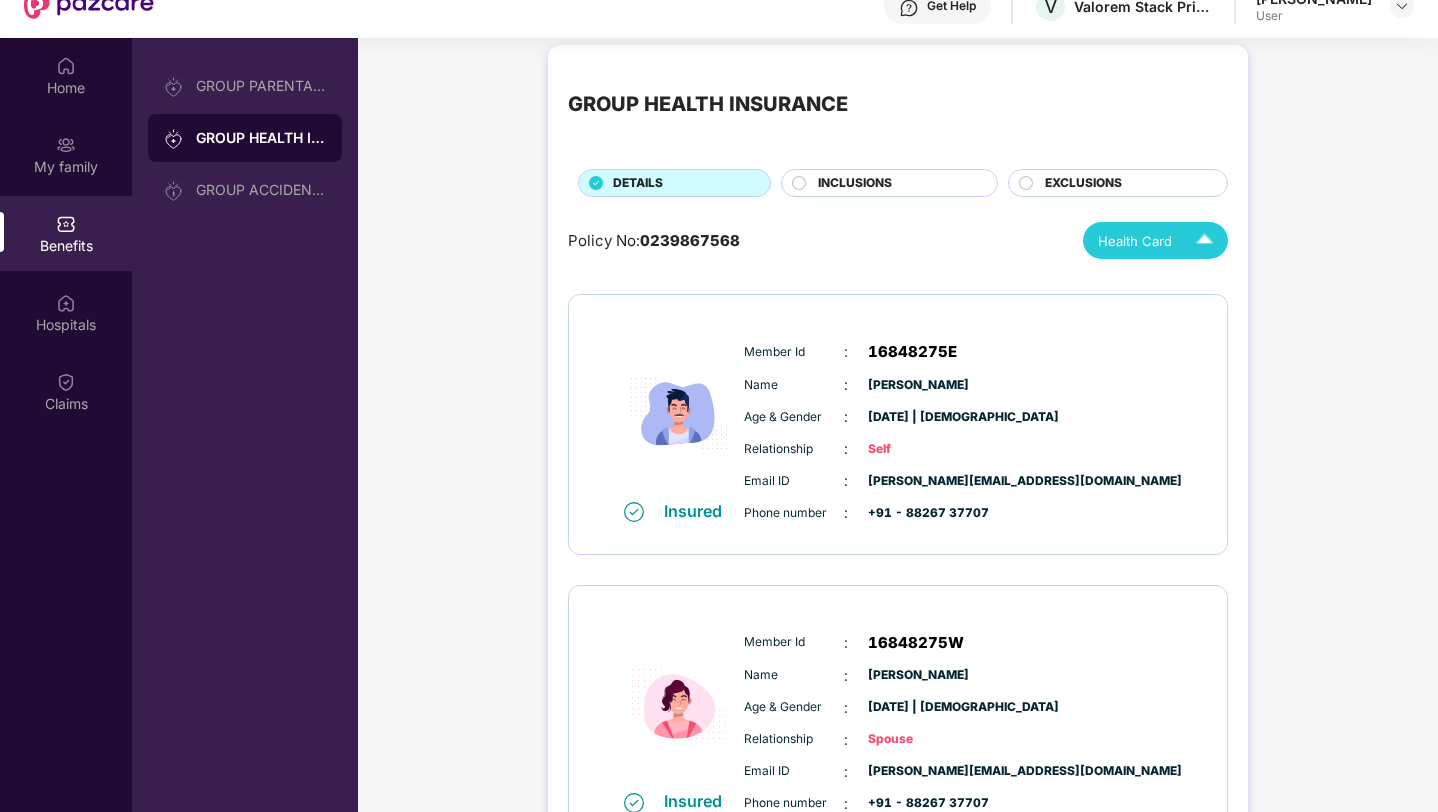 scroll, scrollTop: 0, scrollLeft: 0, axis: both 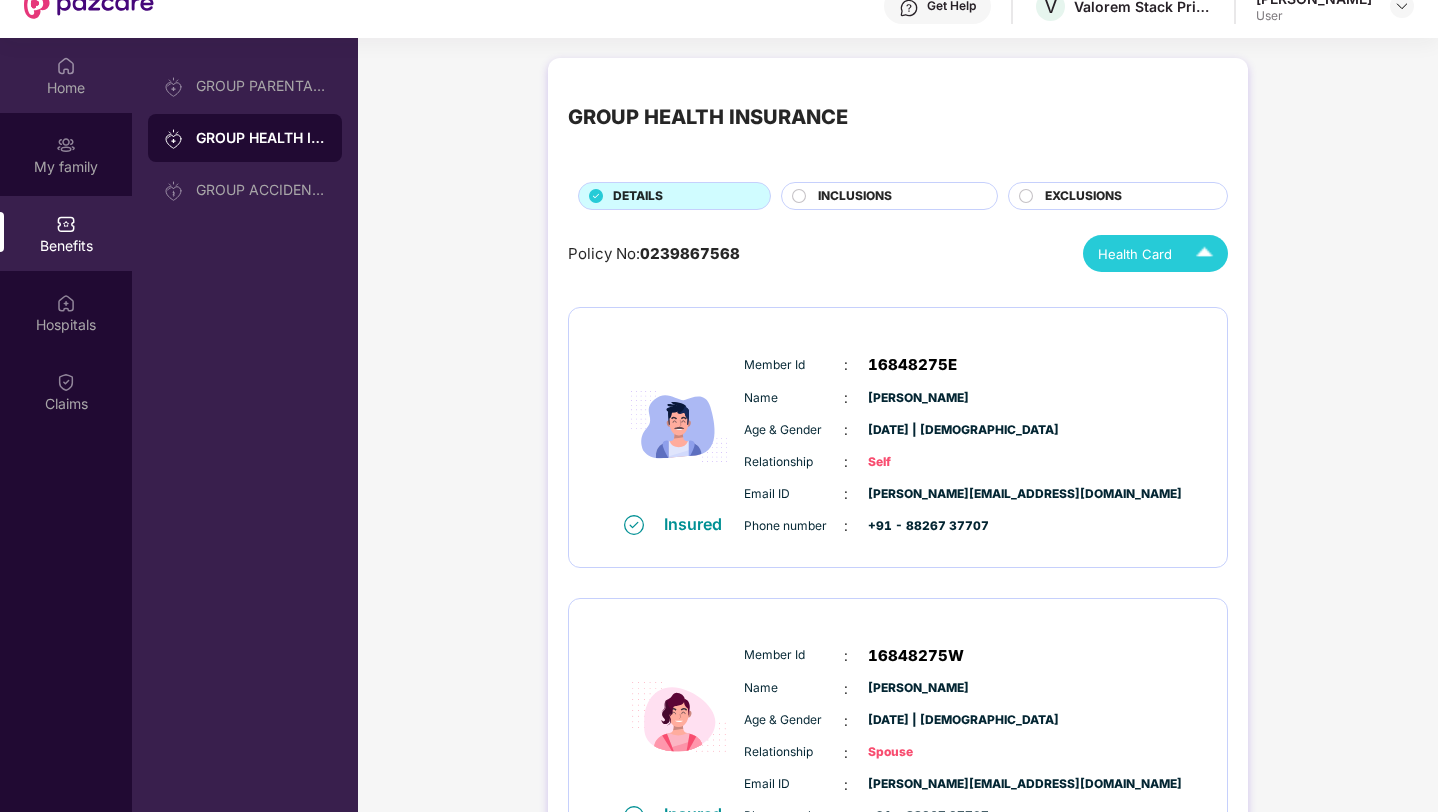 click at bounding box center [66, 66] 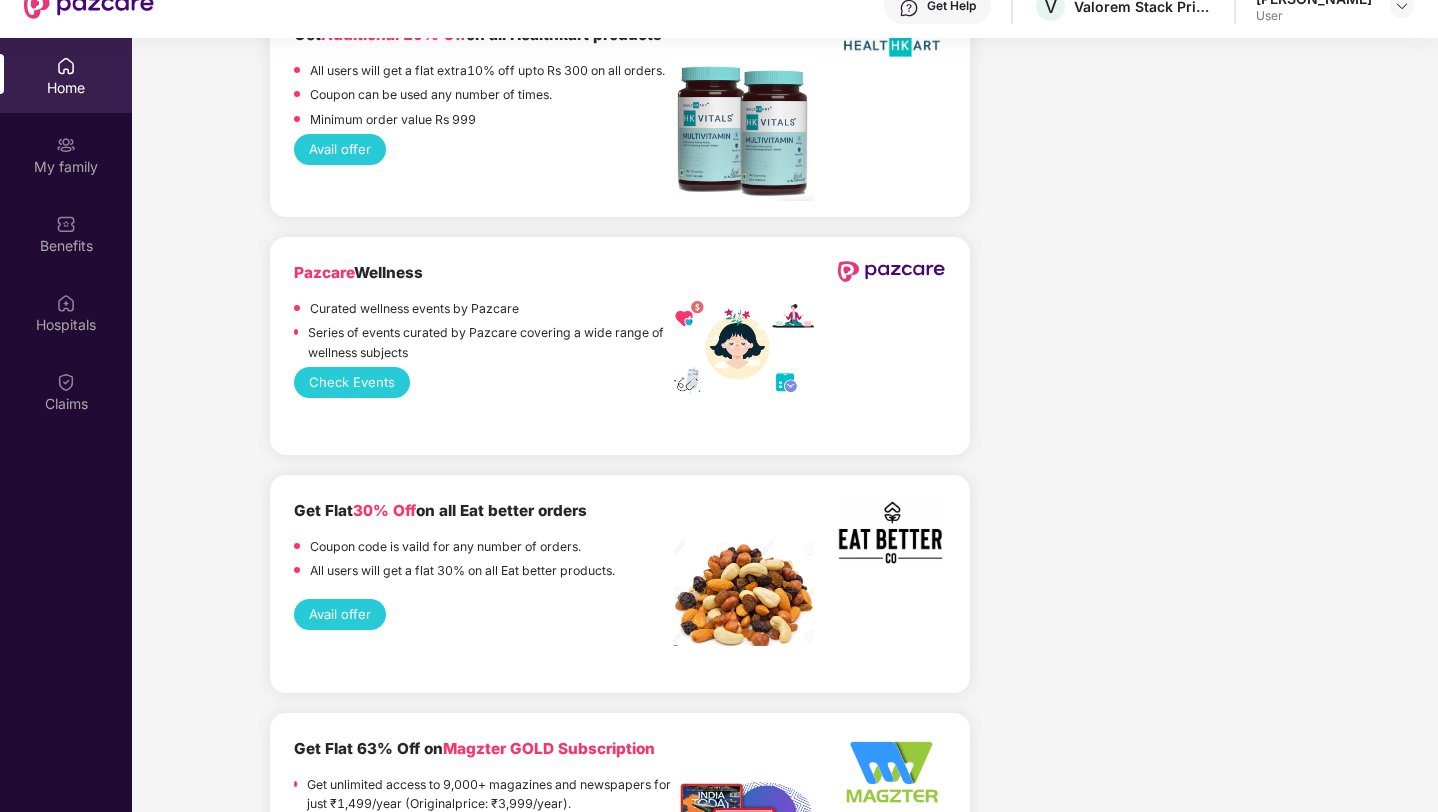 scroll, scrollTop: 3359, scrollLeft: 0, axis: vertical 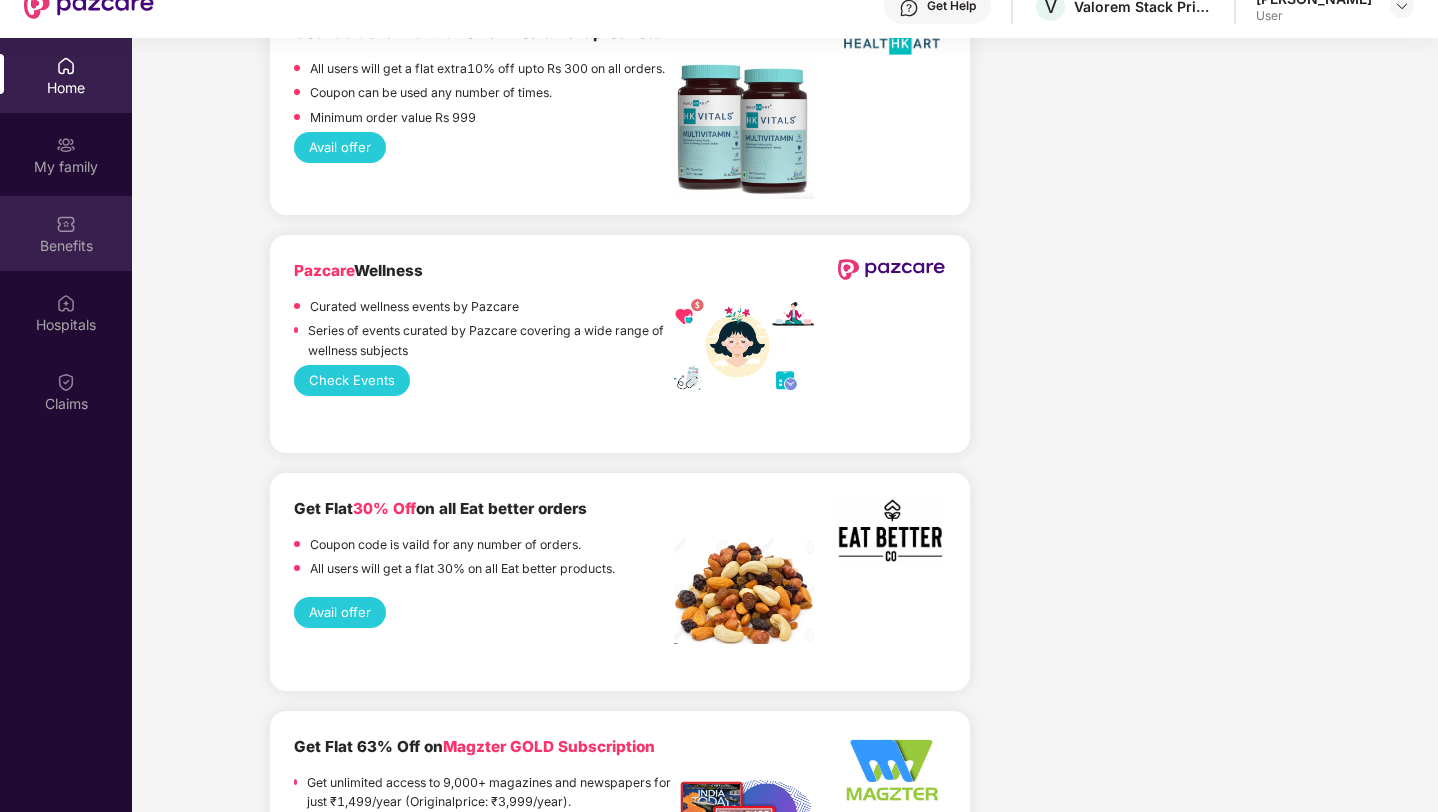 click on "Benefits" at bounding box center (66, 246) 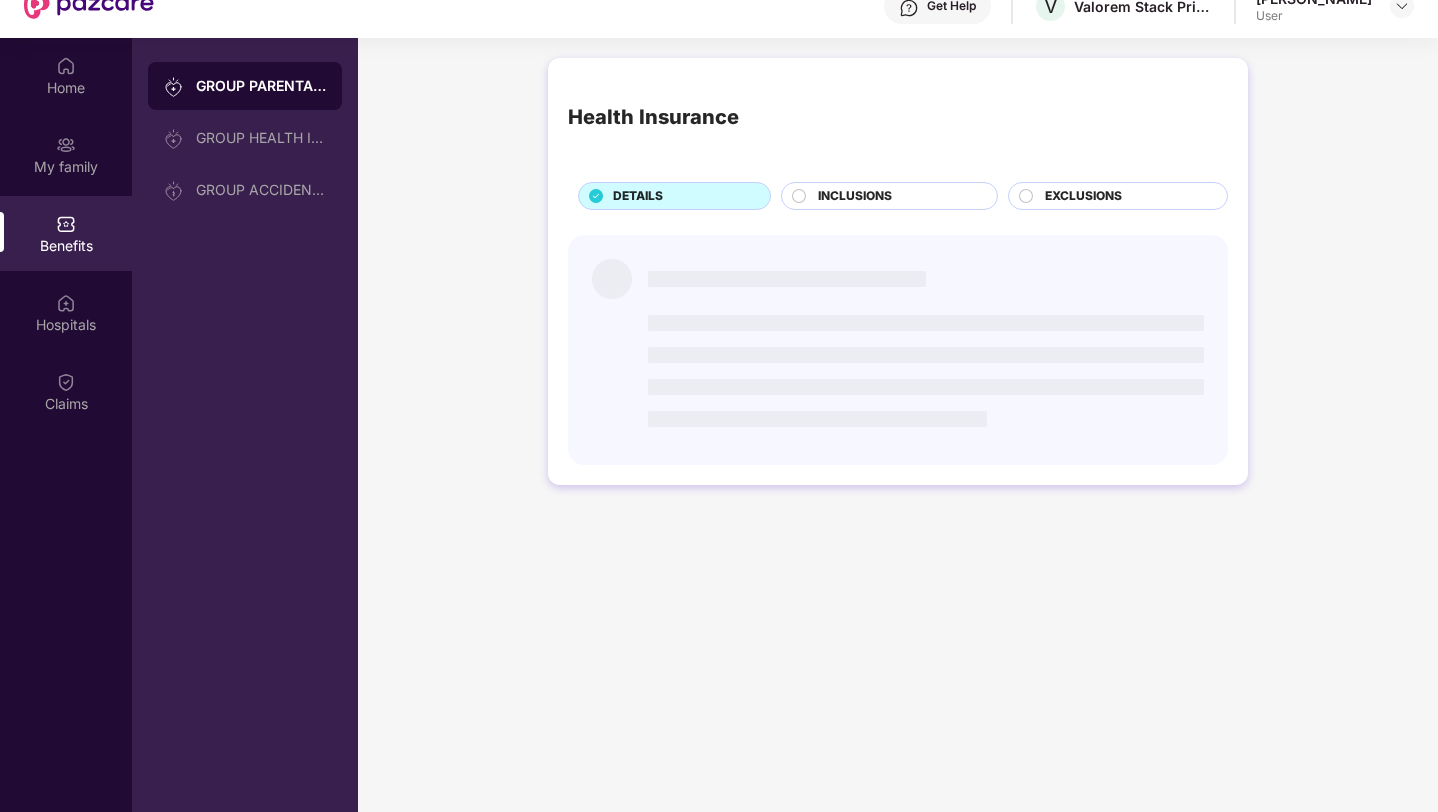 scroll, scrollTop: 0, scrollLeft: 0, axis: both 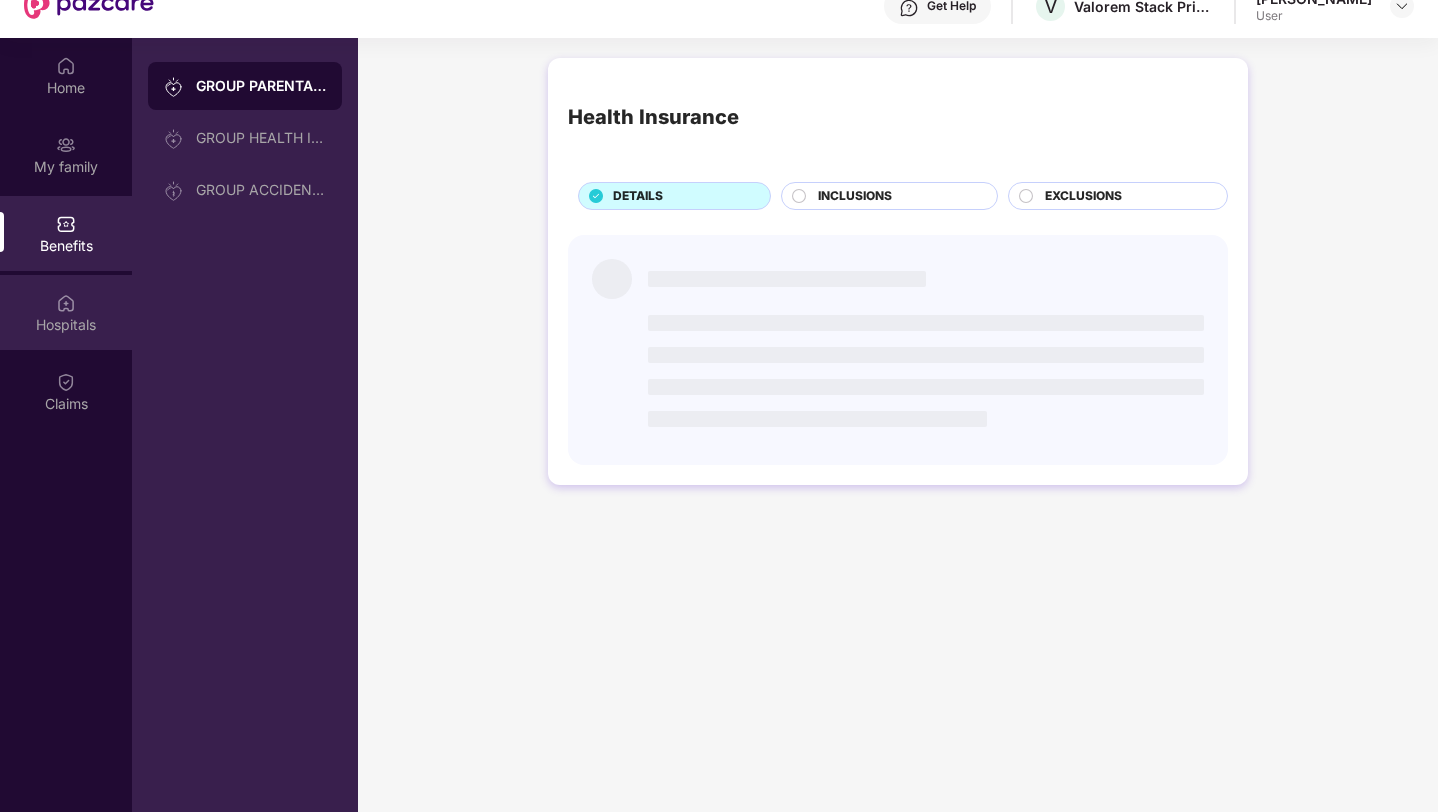 click on "Hospitals" at bounding box center (66, 325) 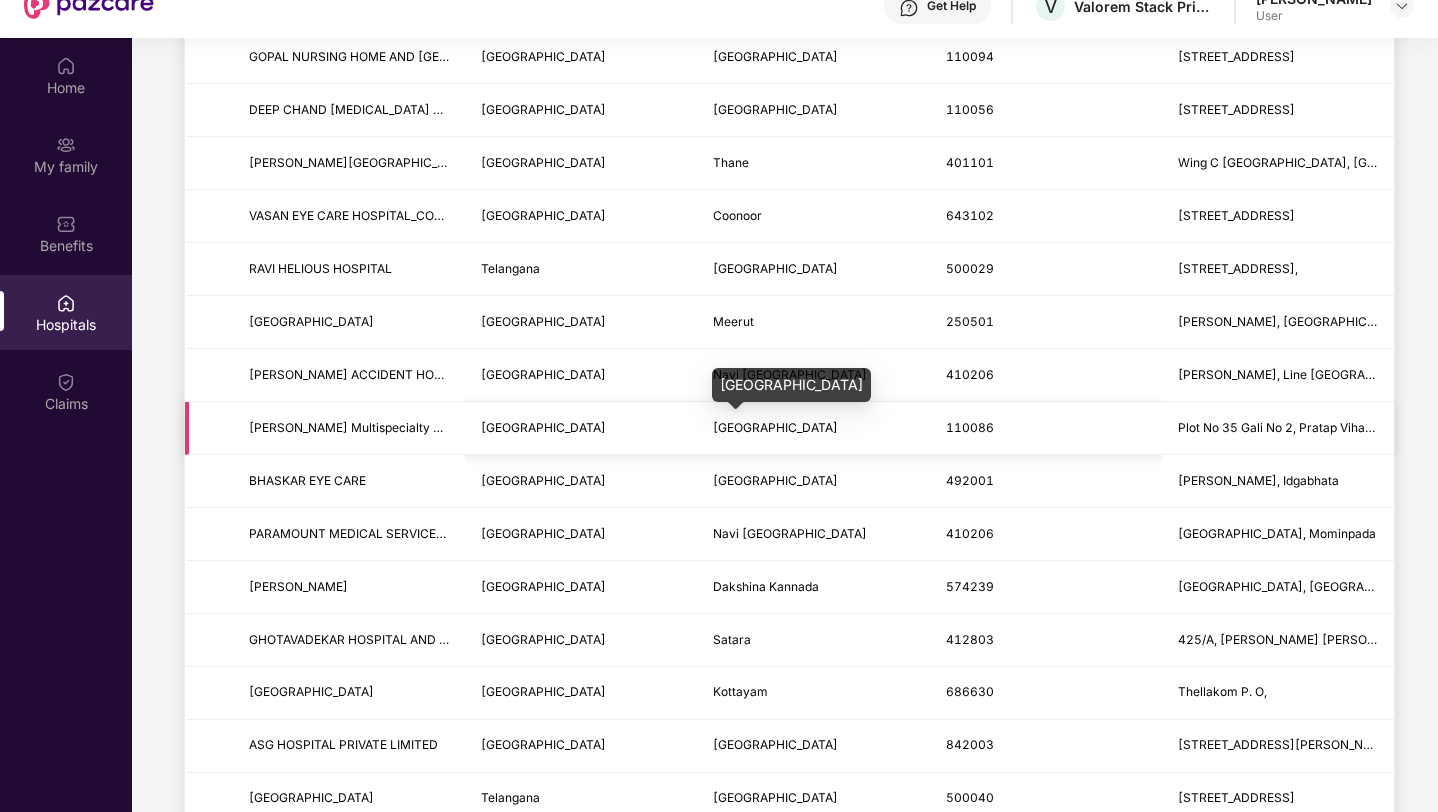 scroll, scrollTop: 0, scrollLeft: 0, axis: both 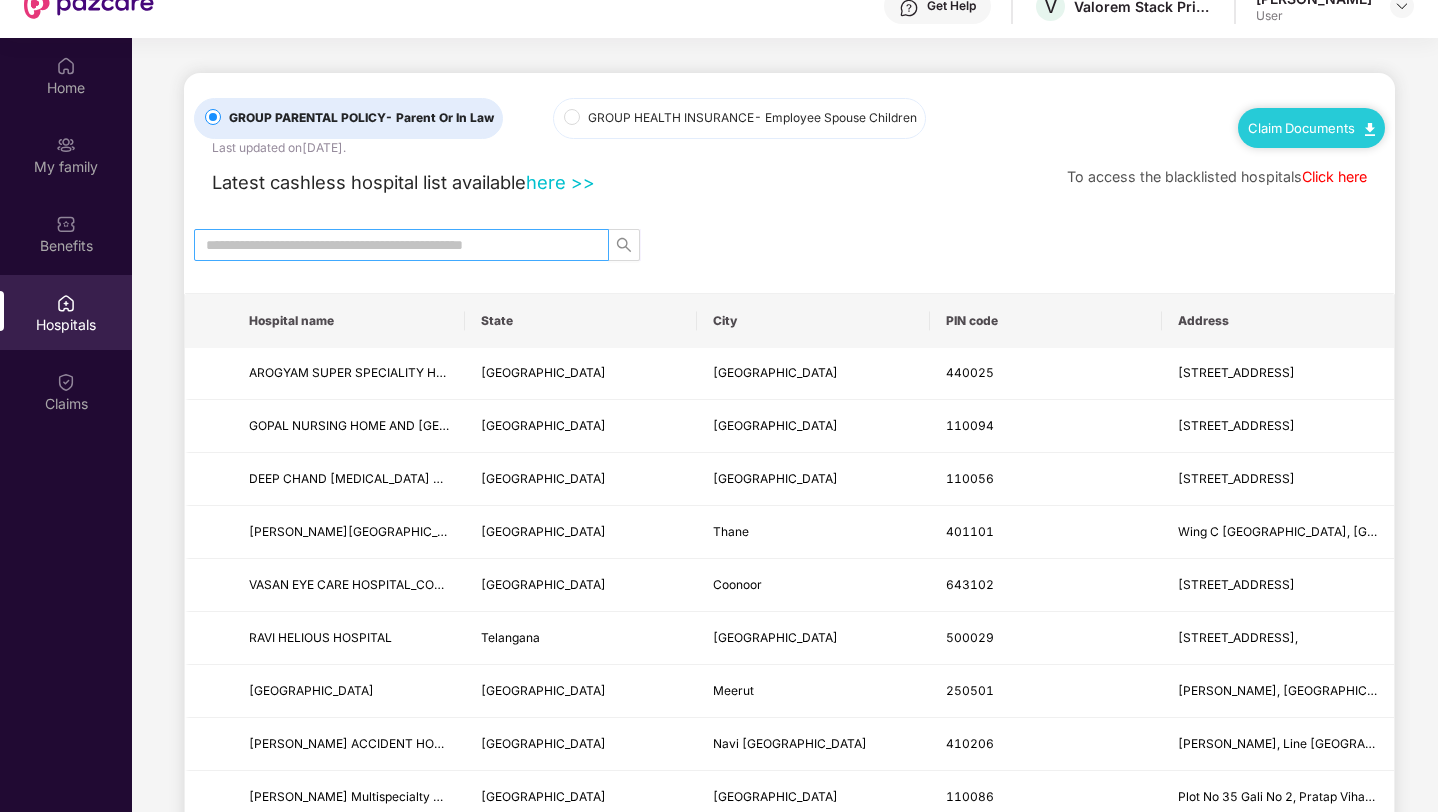click at bounding box center (393, 245) 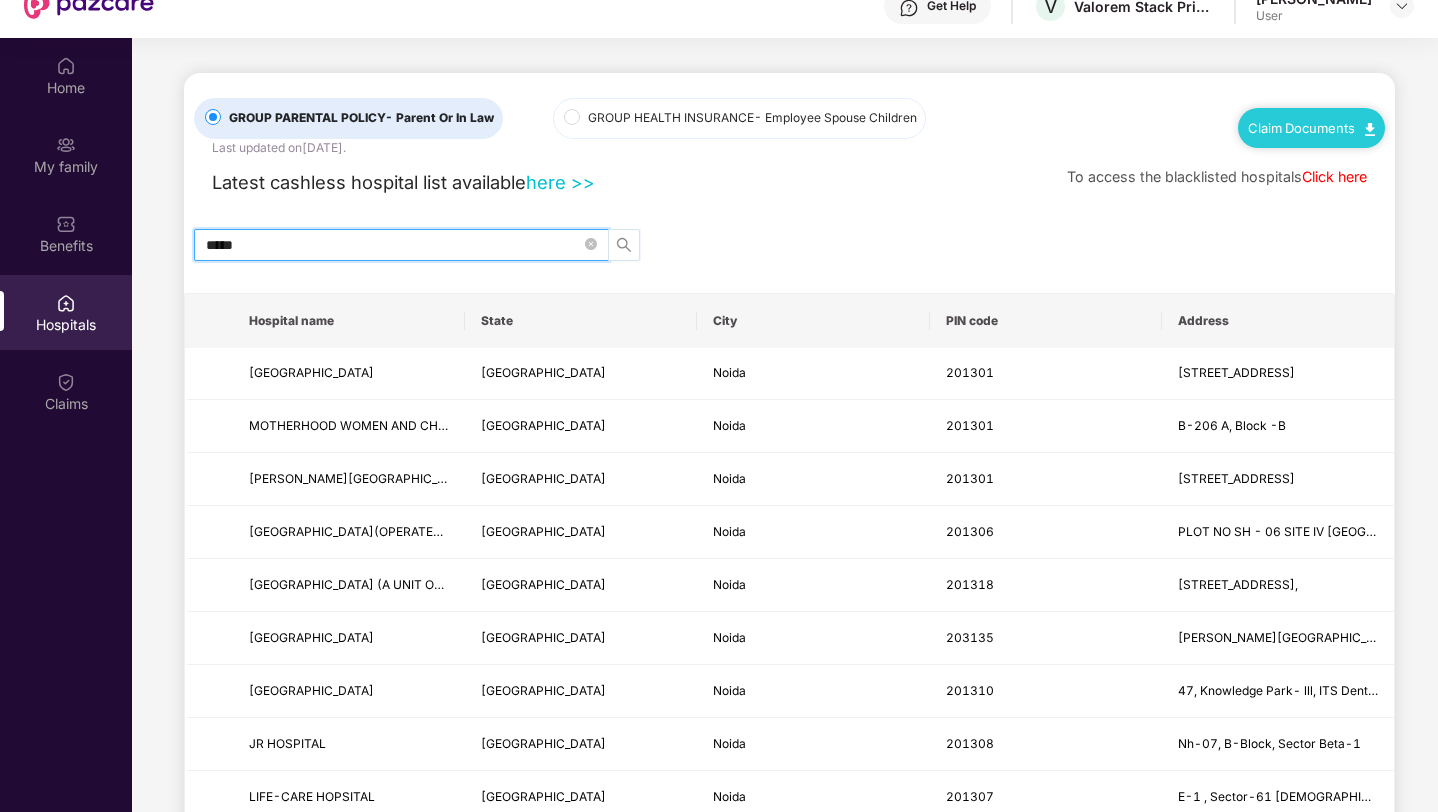click 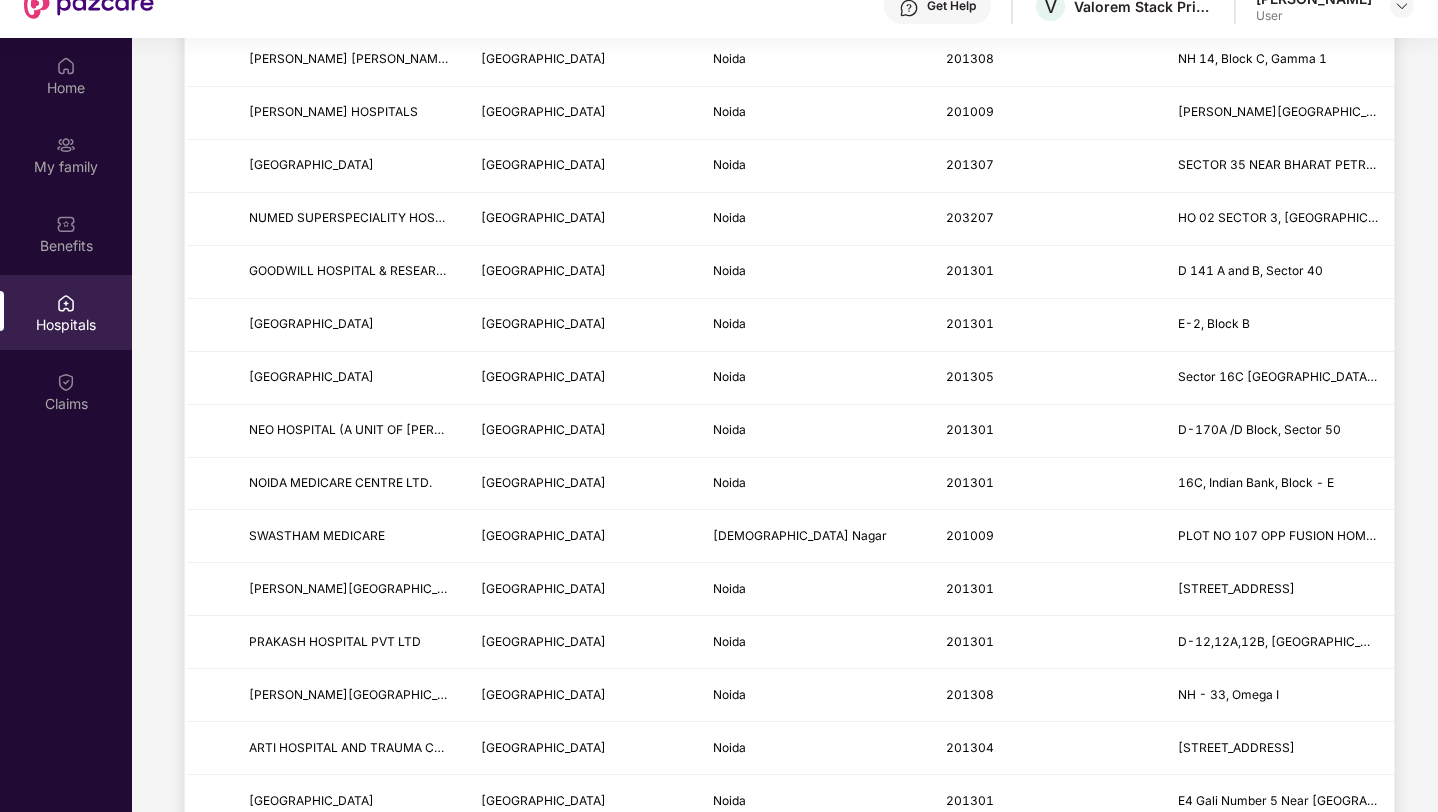 scroll, scrollTop: 2169, scrollLeft: 0, axis: vertical 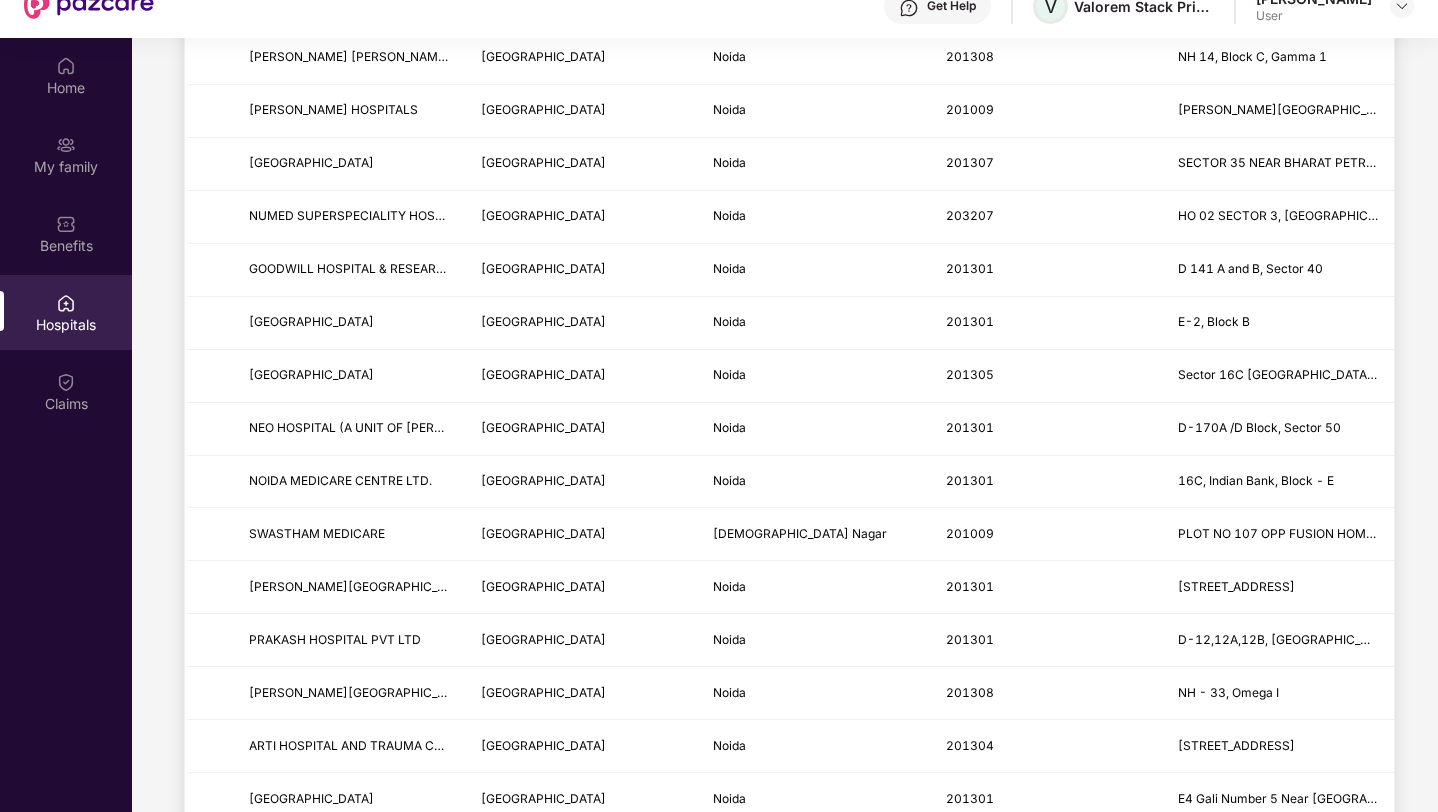 type on "*****" 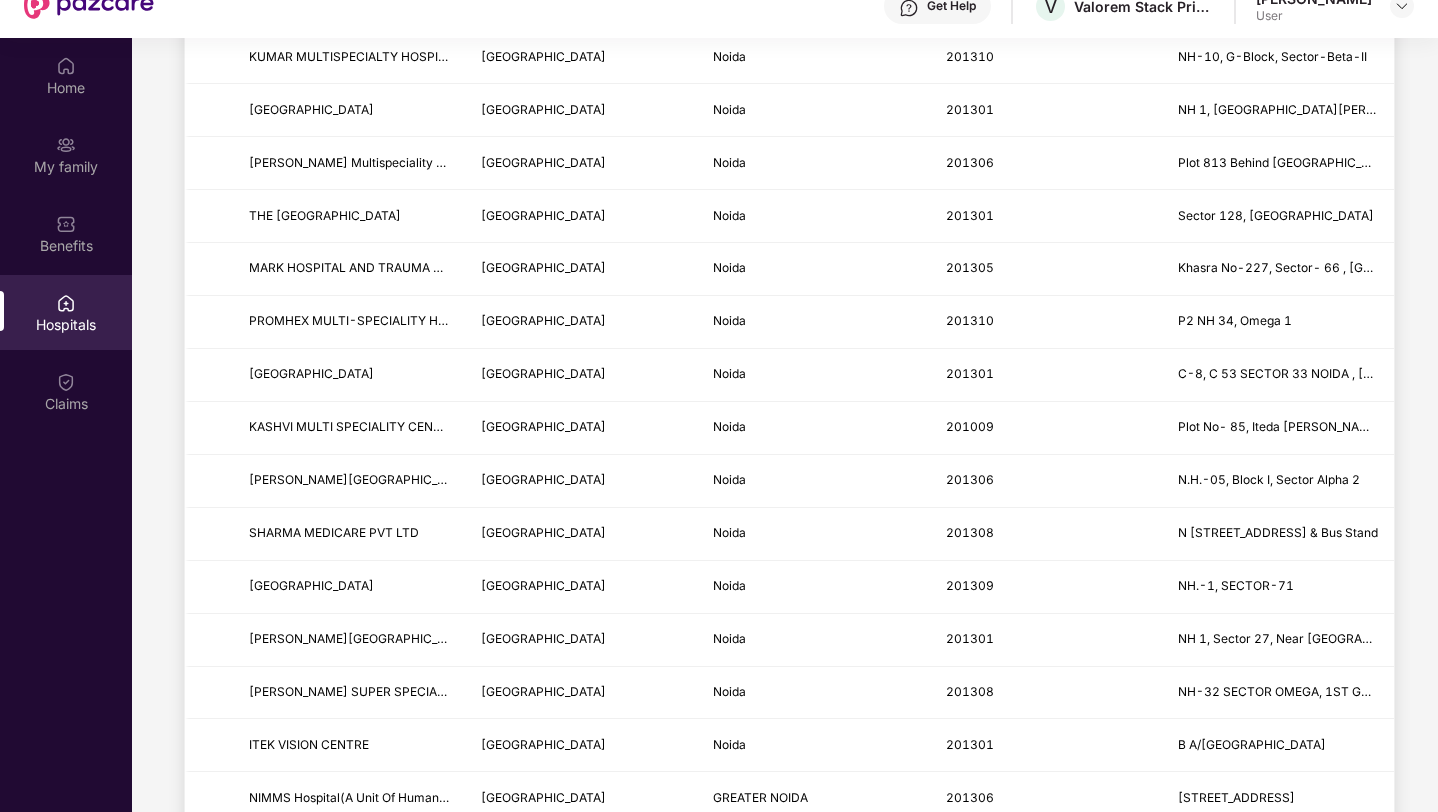 scroll, scrollTop: 268, scrollLeft: 0, axis: vertical 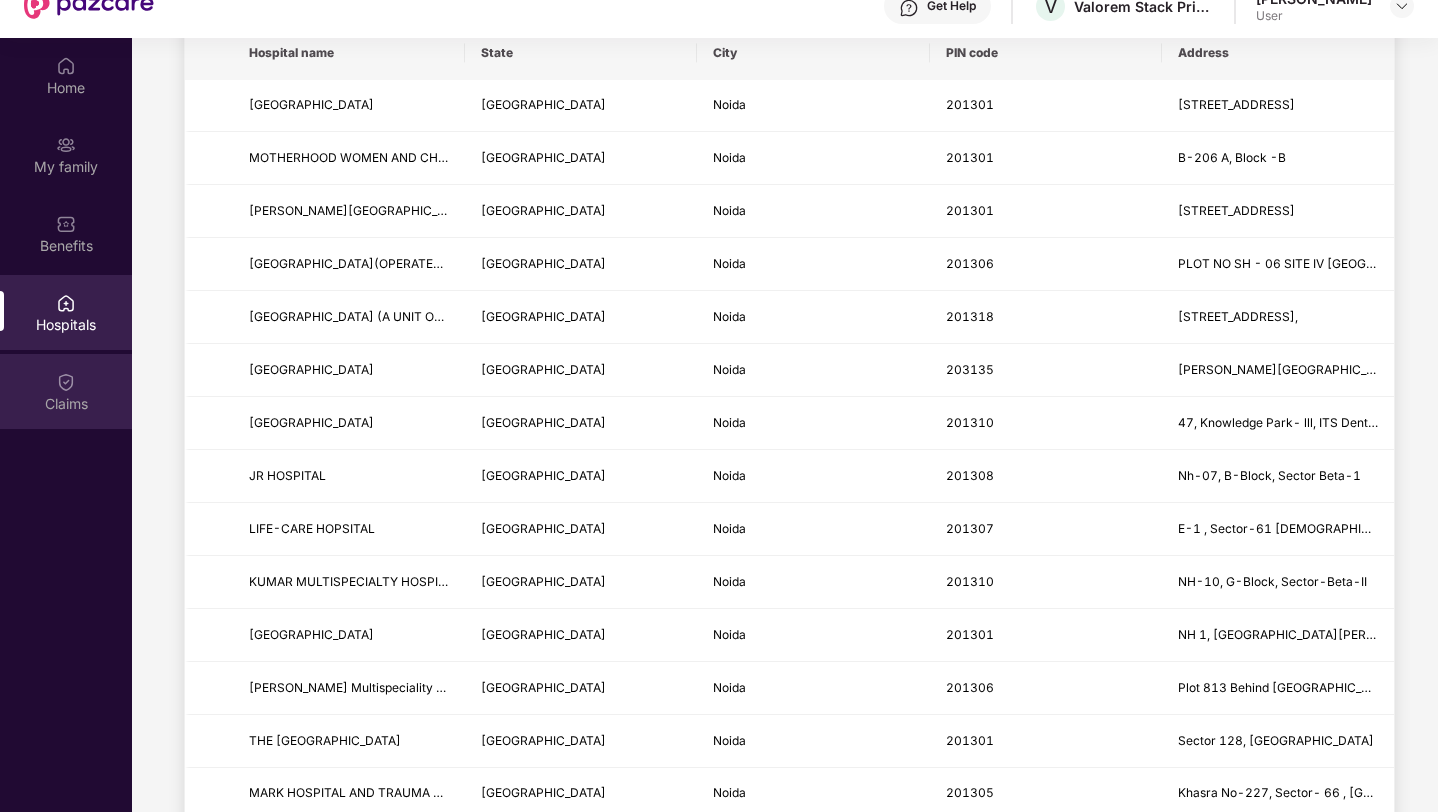 click on "Claims" at bounding box center [66, 404] 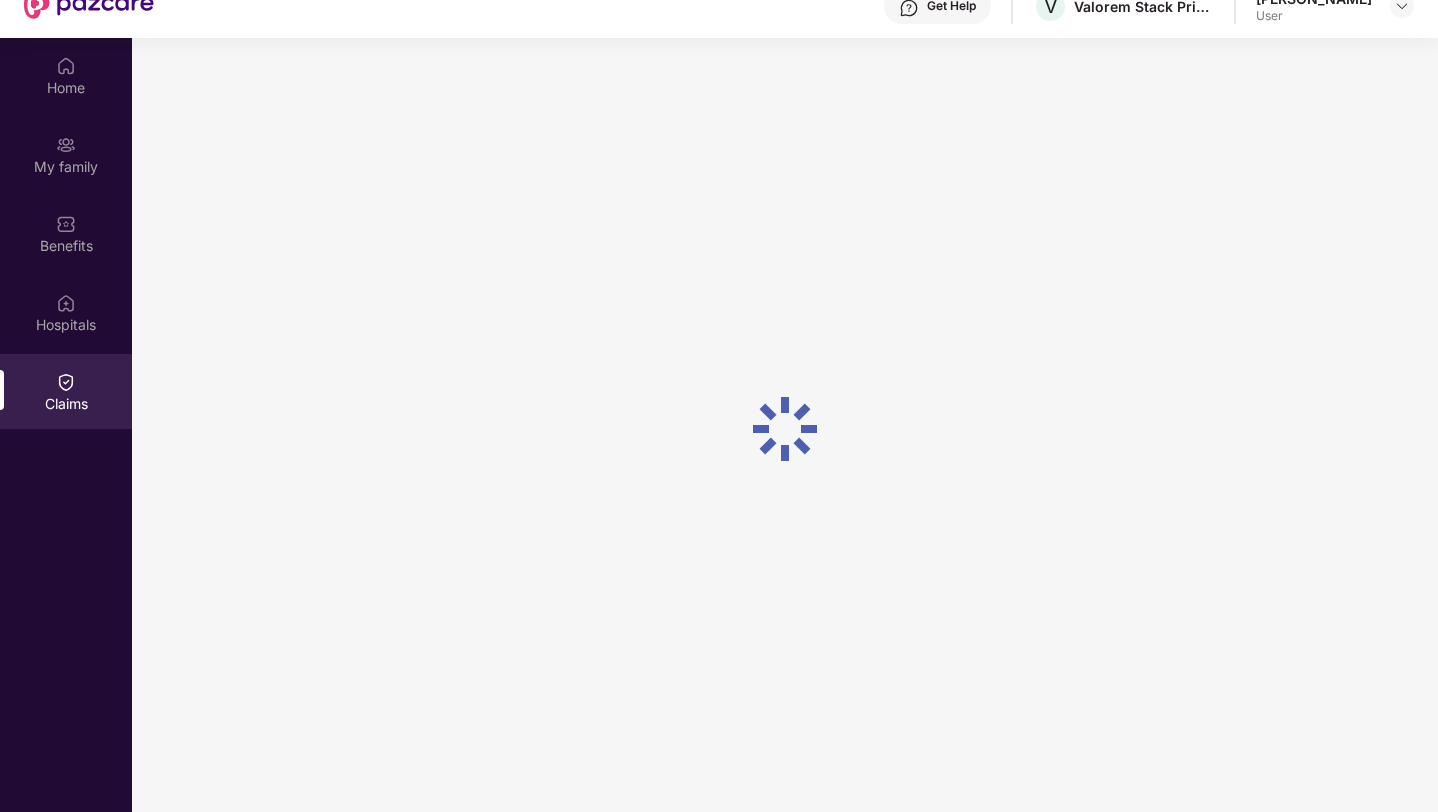 scroll, scrollTop: 0, scrollLeft: 0, axis: both 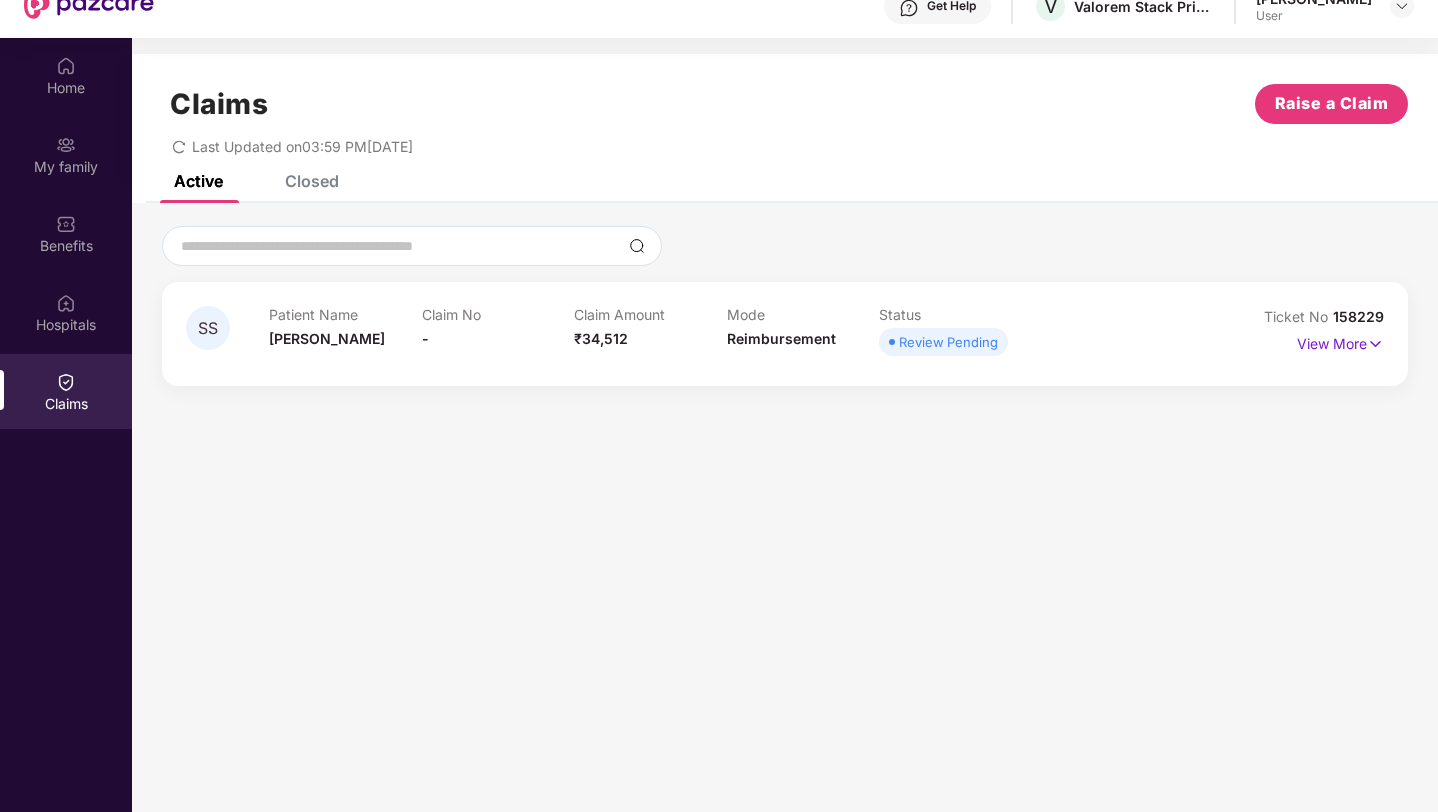click on "Review Pending" at bounding box center [943, 342] 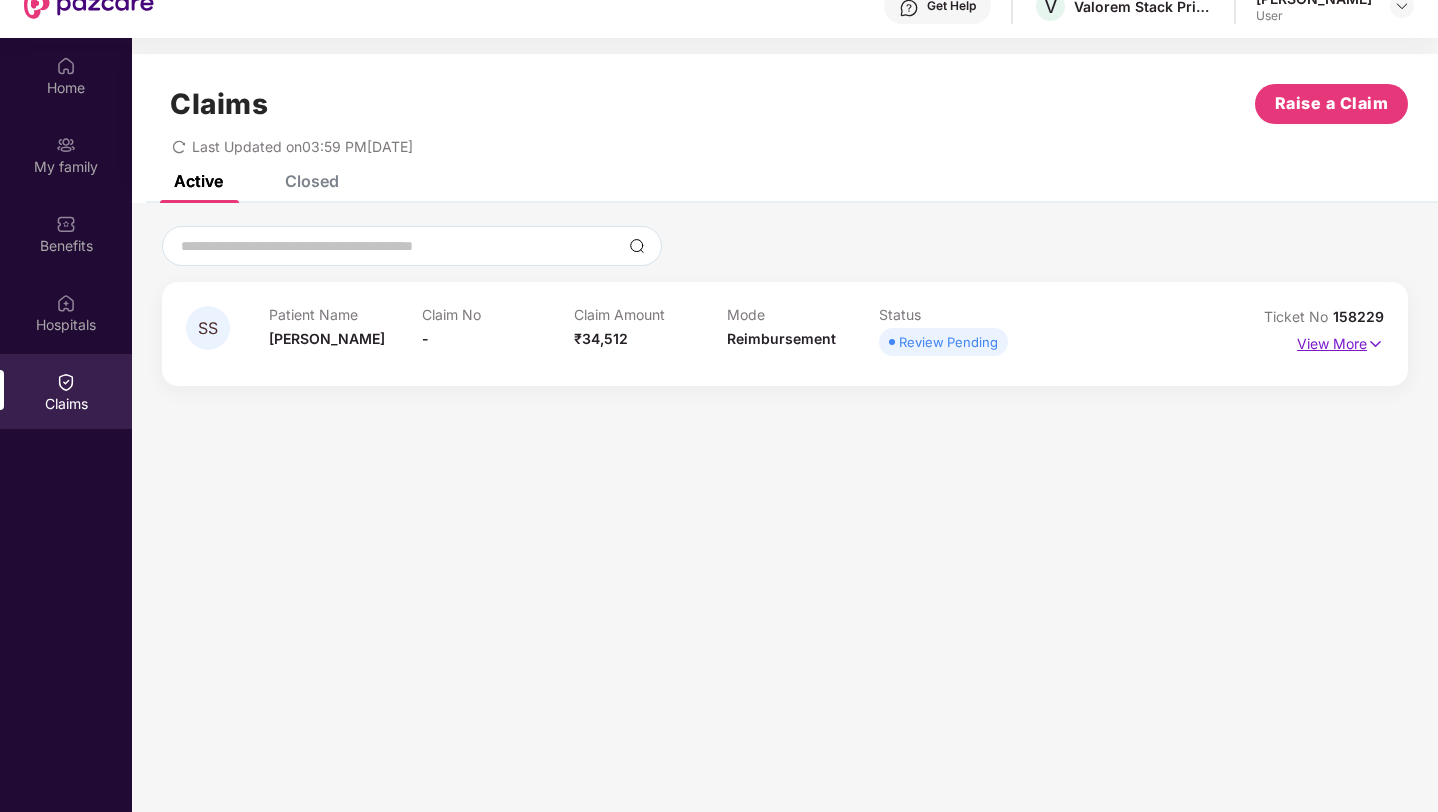 click at bounding box center (1375, 344) 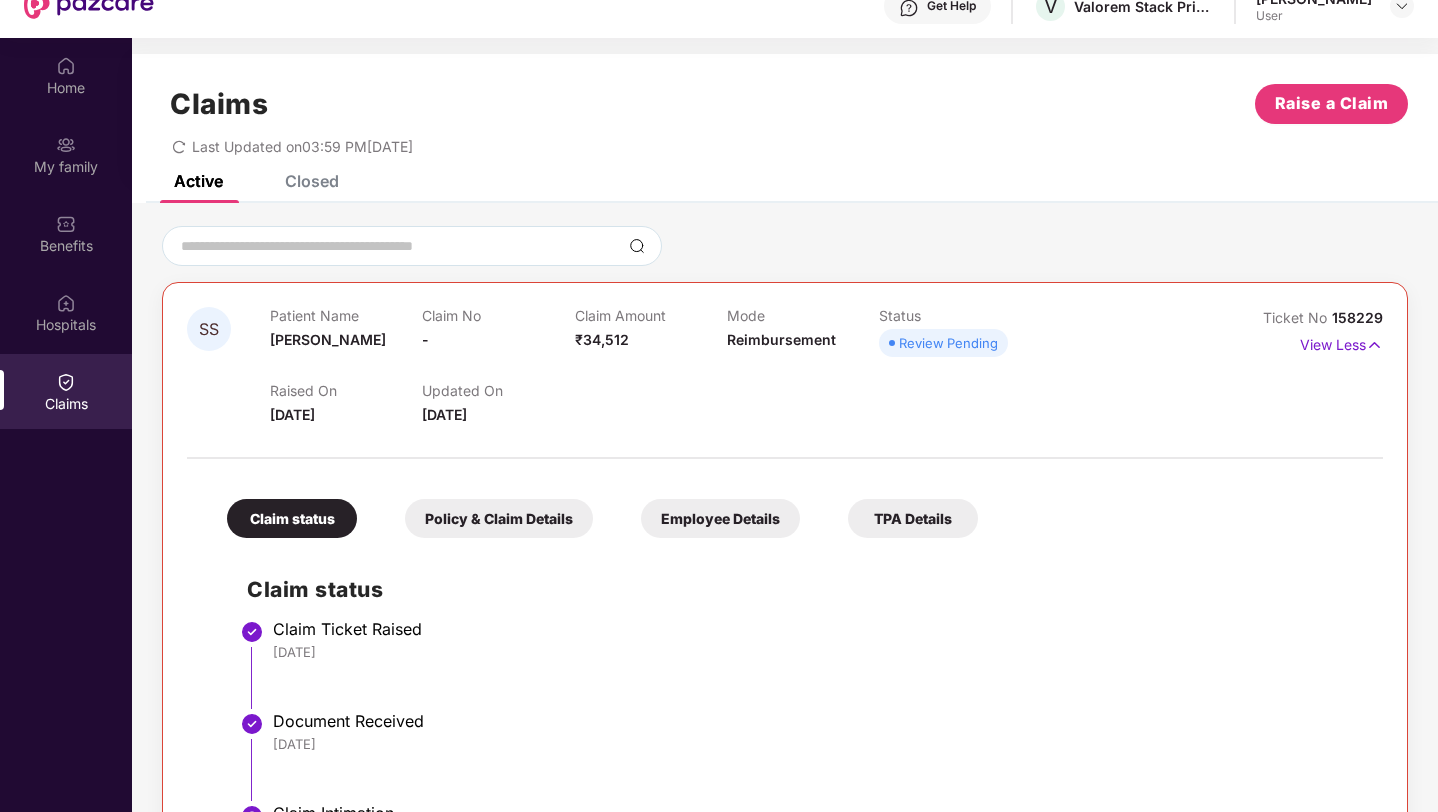scroll, scrollTop: 53, scrollLeft: 0, axis: vertical 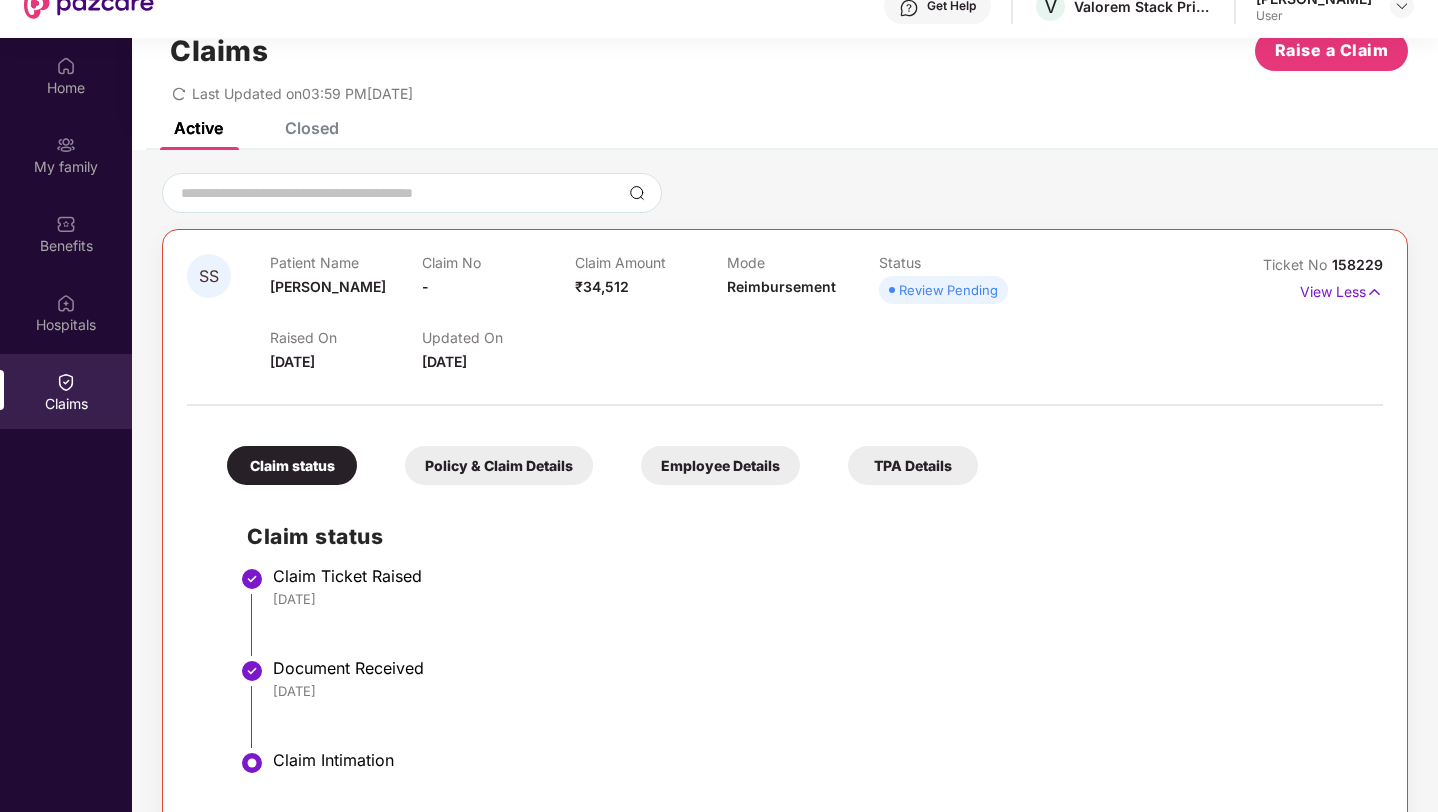click on "Policy & Claim Details" at bounding box center [499, 465] 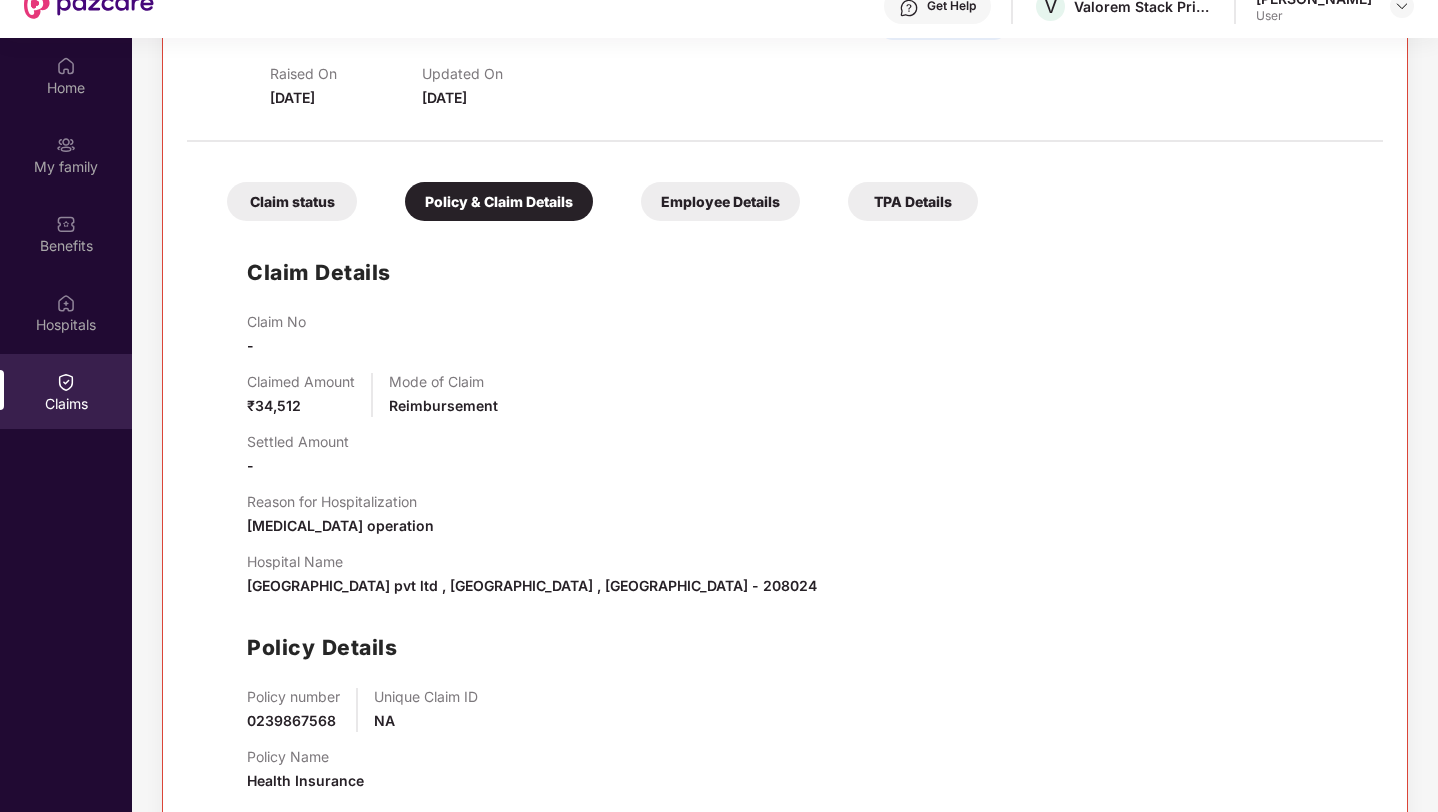 scroll, scrollTop: 320, scrollLeft: 0, axis: vertical 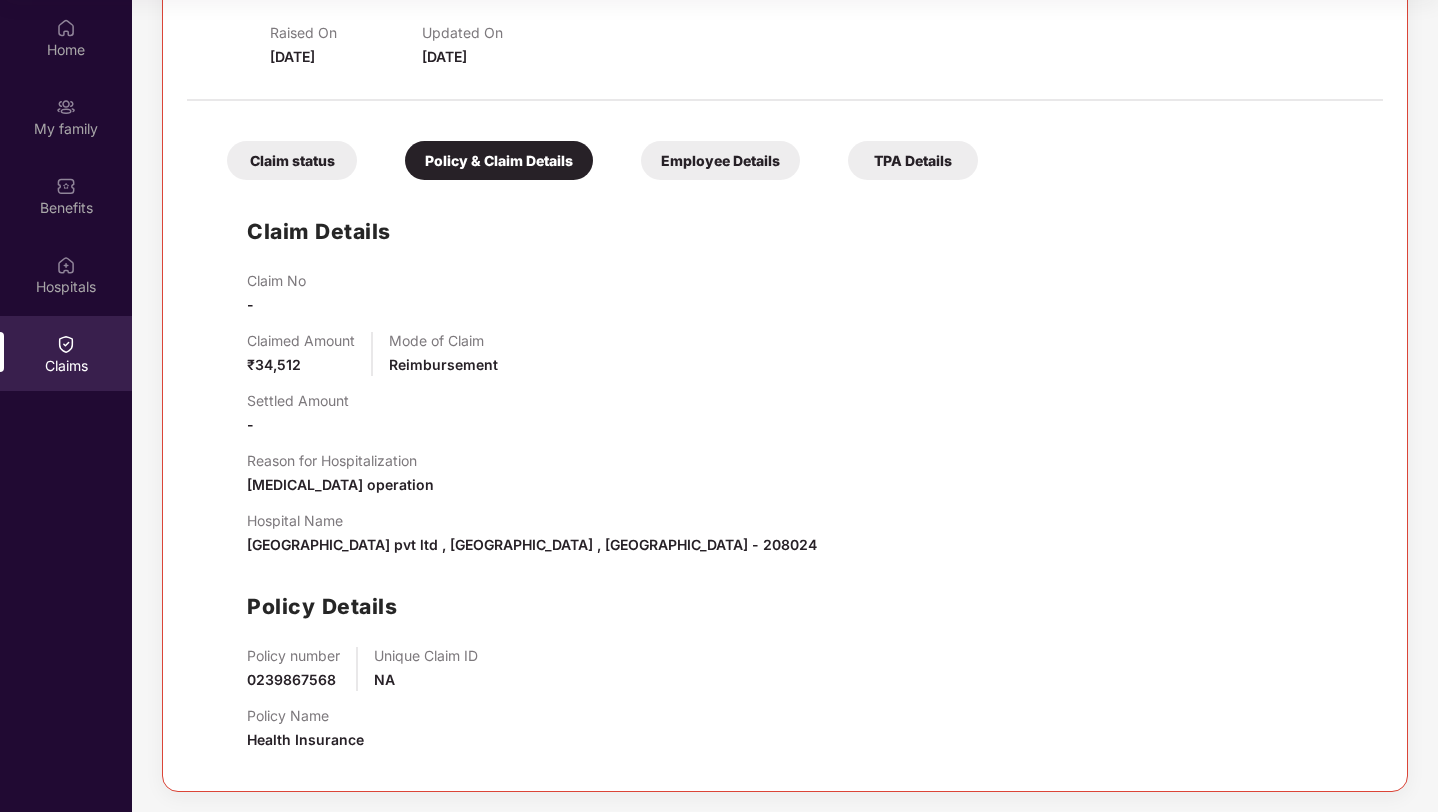 click on "Policy number 0239867568" at bounding box center (293, 669) 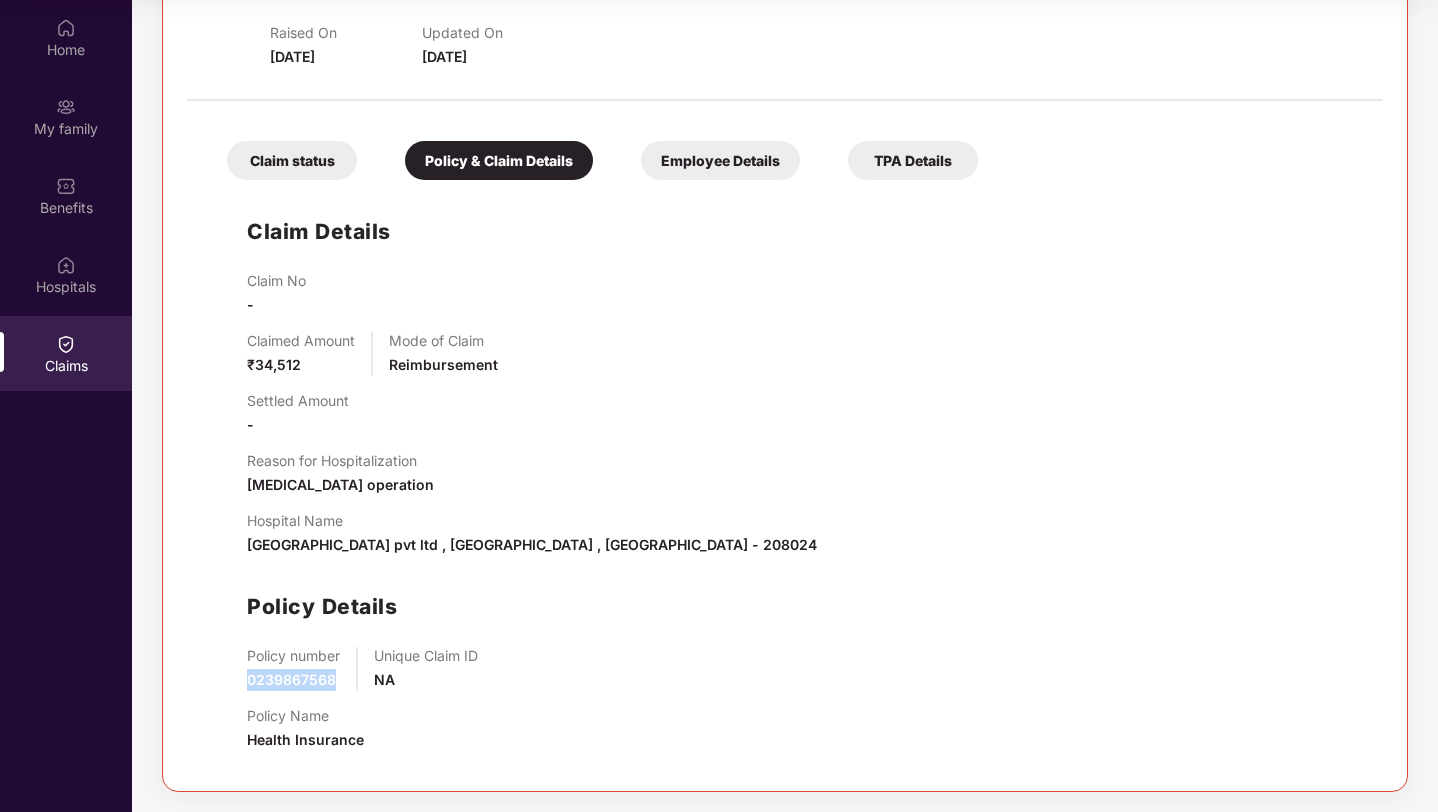 click on "Policy number 0239867568" at bounding box center [293, 669] 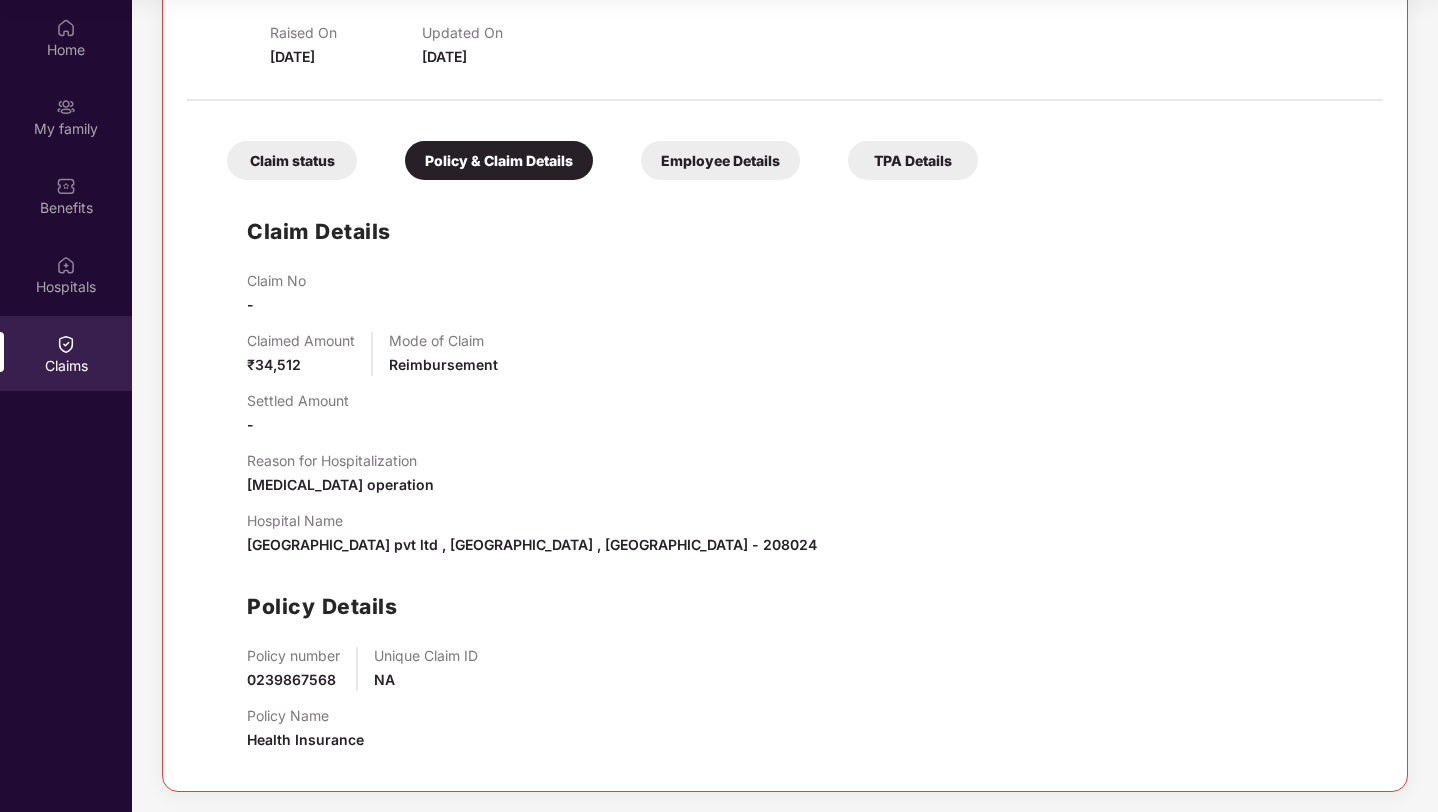 click on "Claim status" at bounding box center [292, 160] 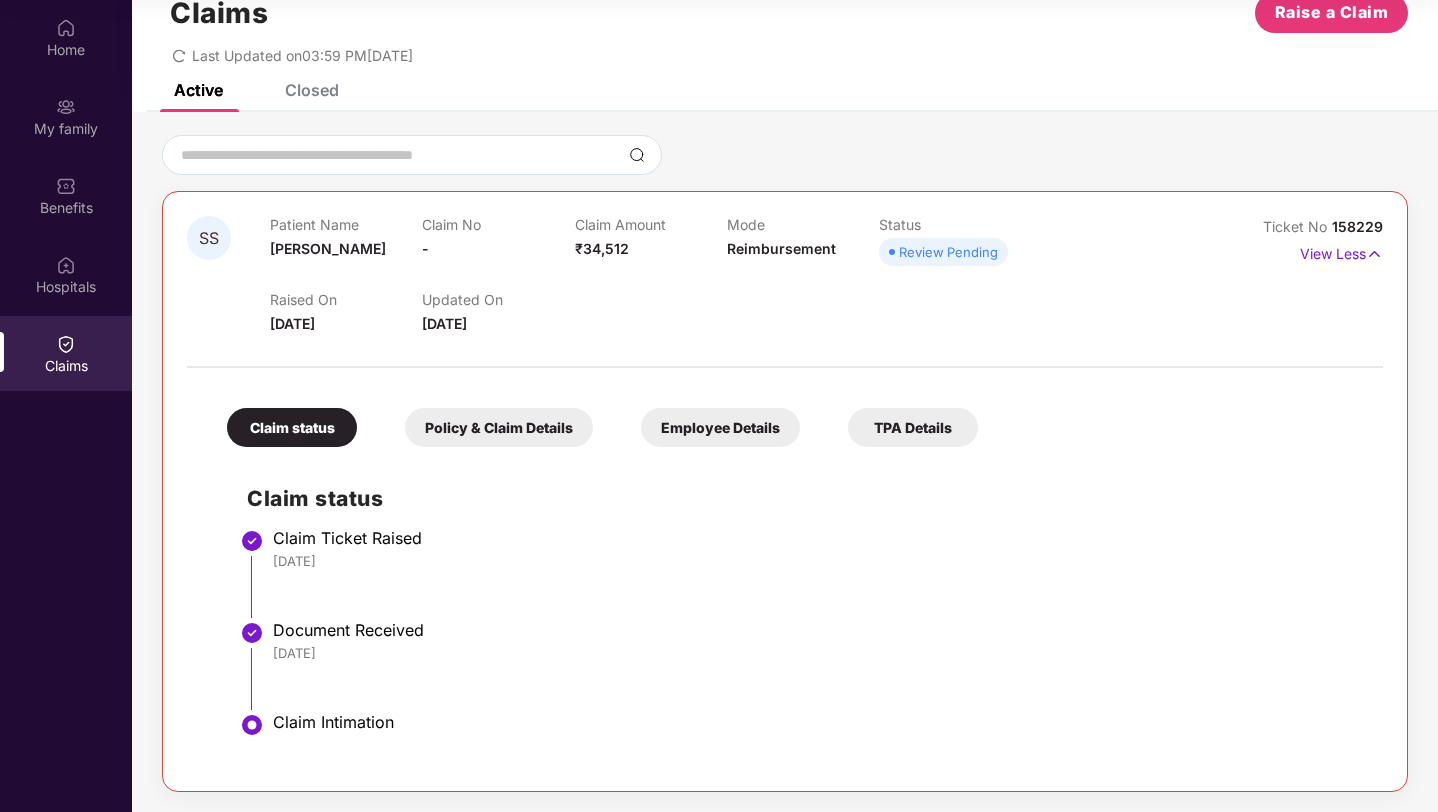 click on "Policy & Claim Details" at bounding box center (499, 427) 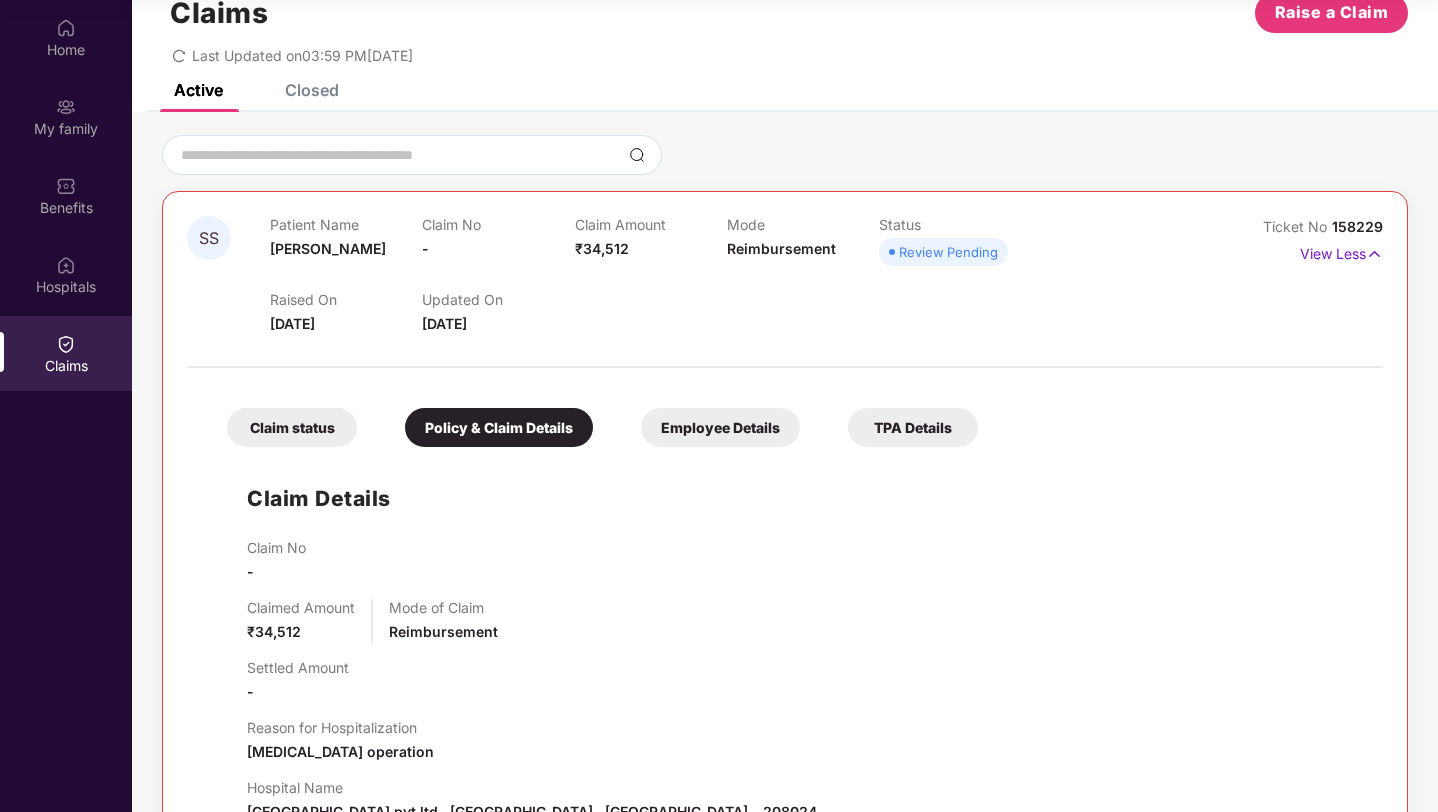 scroll, scrollTop: 320, scrollLeft: 0, axis: vertical 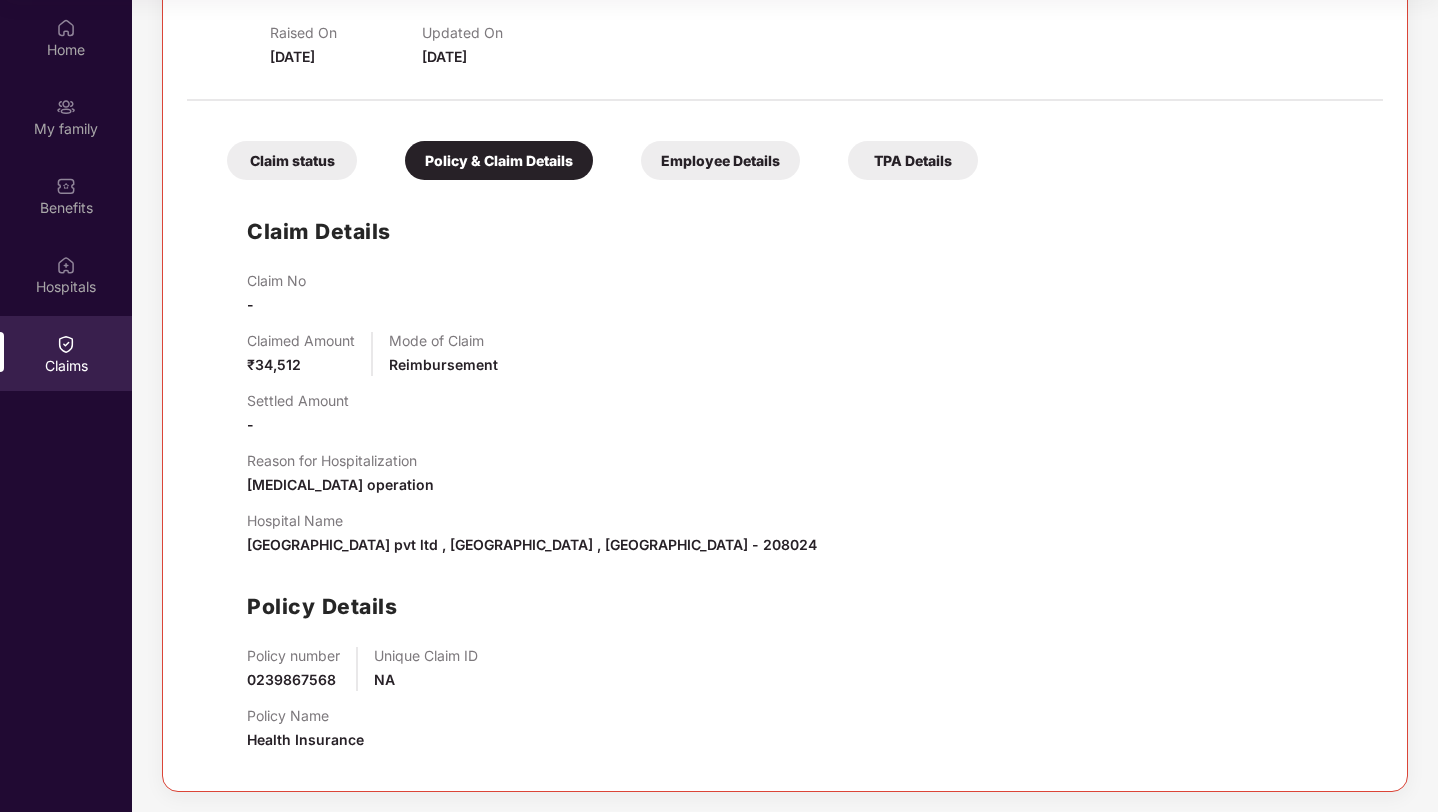 click on "Employee Details" at bounding box center [720, 160] 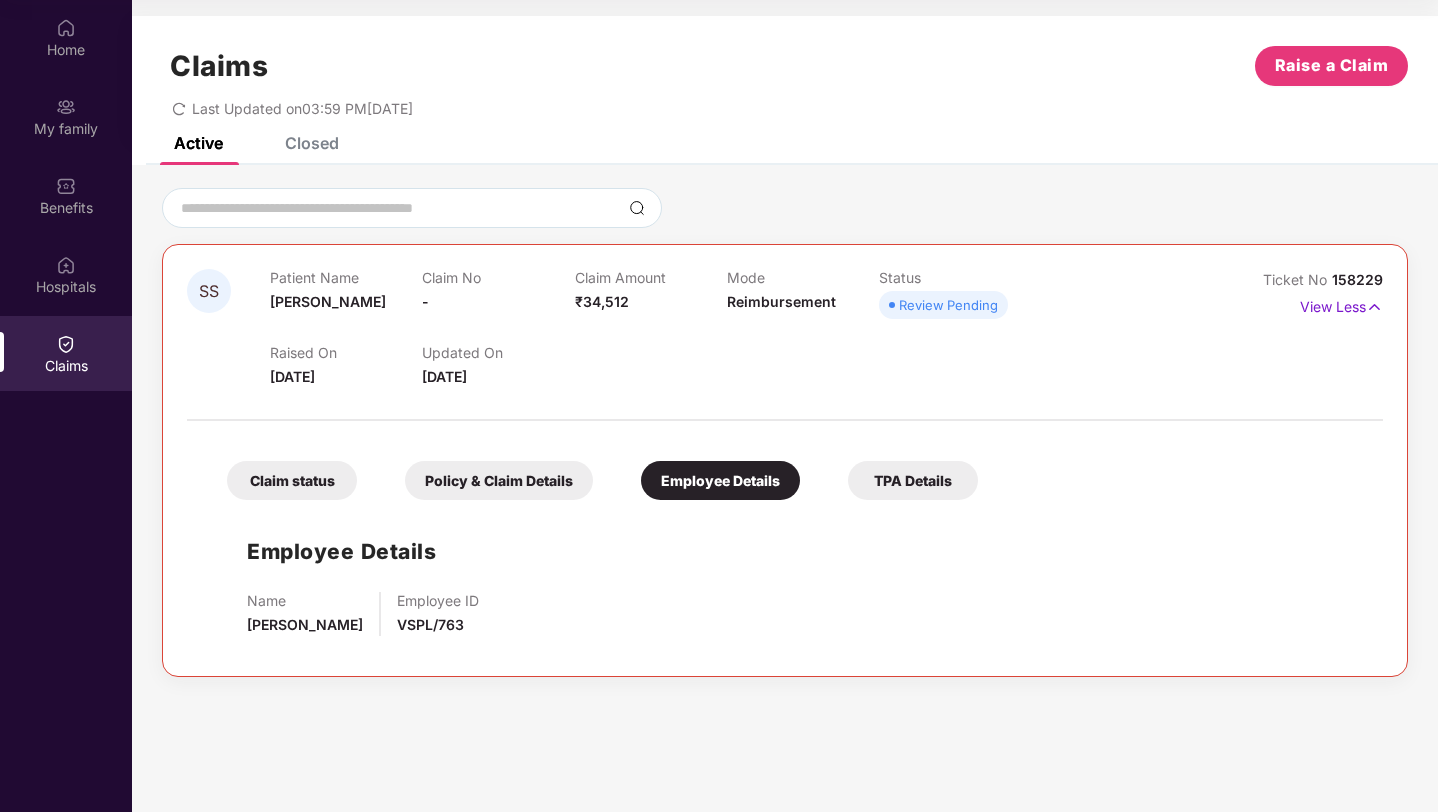 click on "TPA Details" at bounding box center (913, 480) 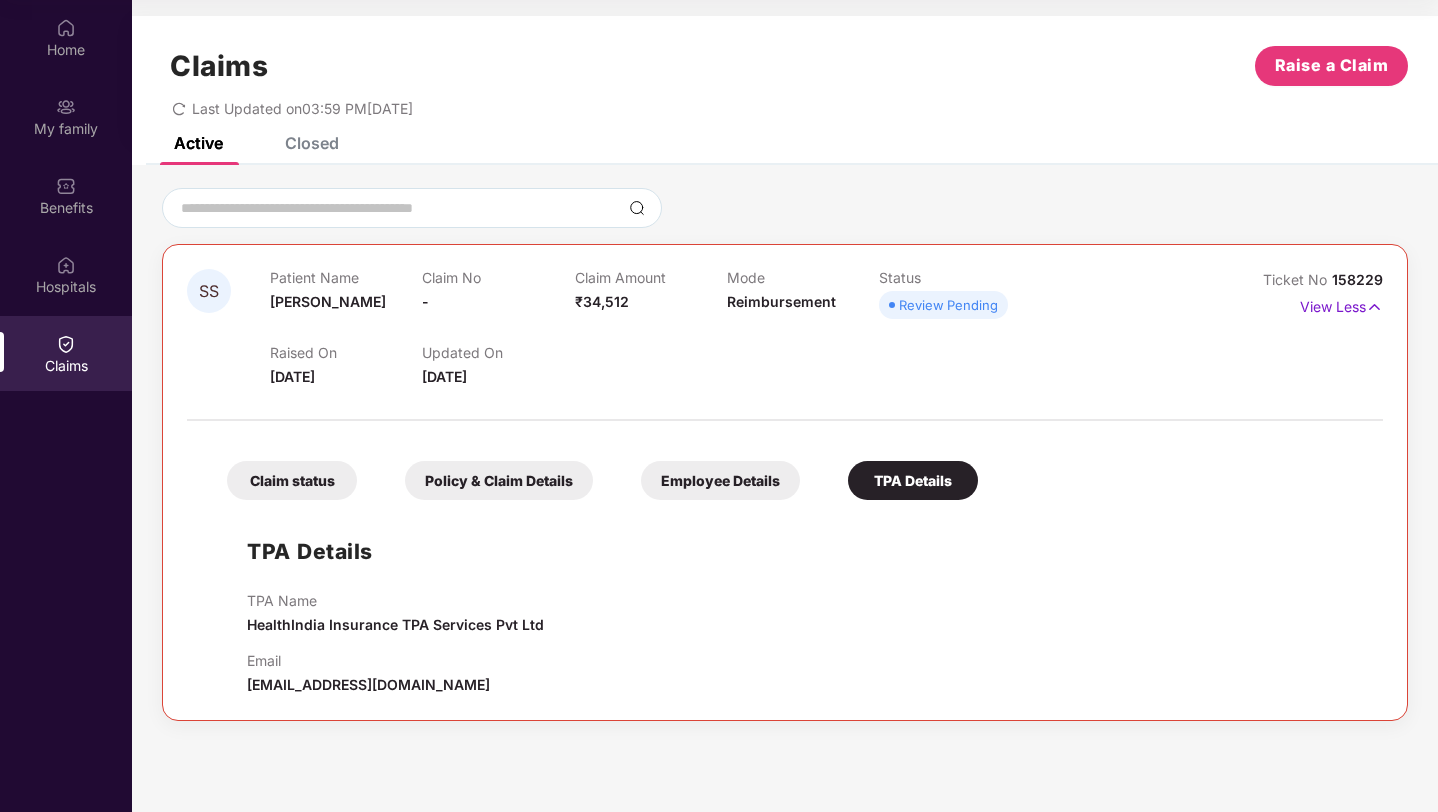 click on "Employee Details" at bounding box center [720, 480] 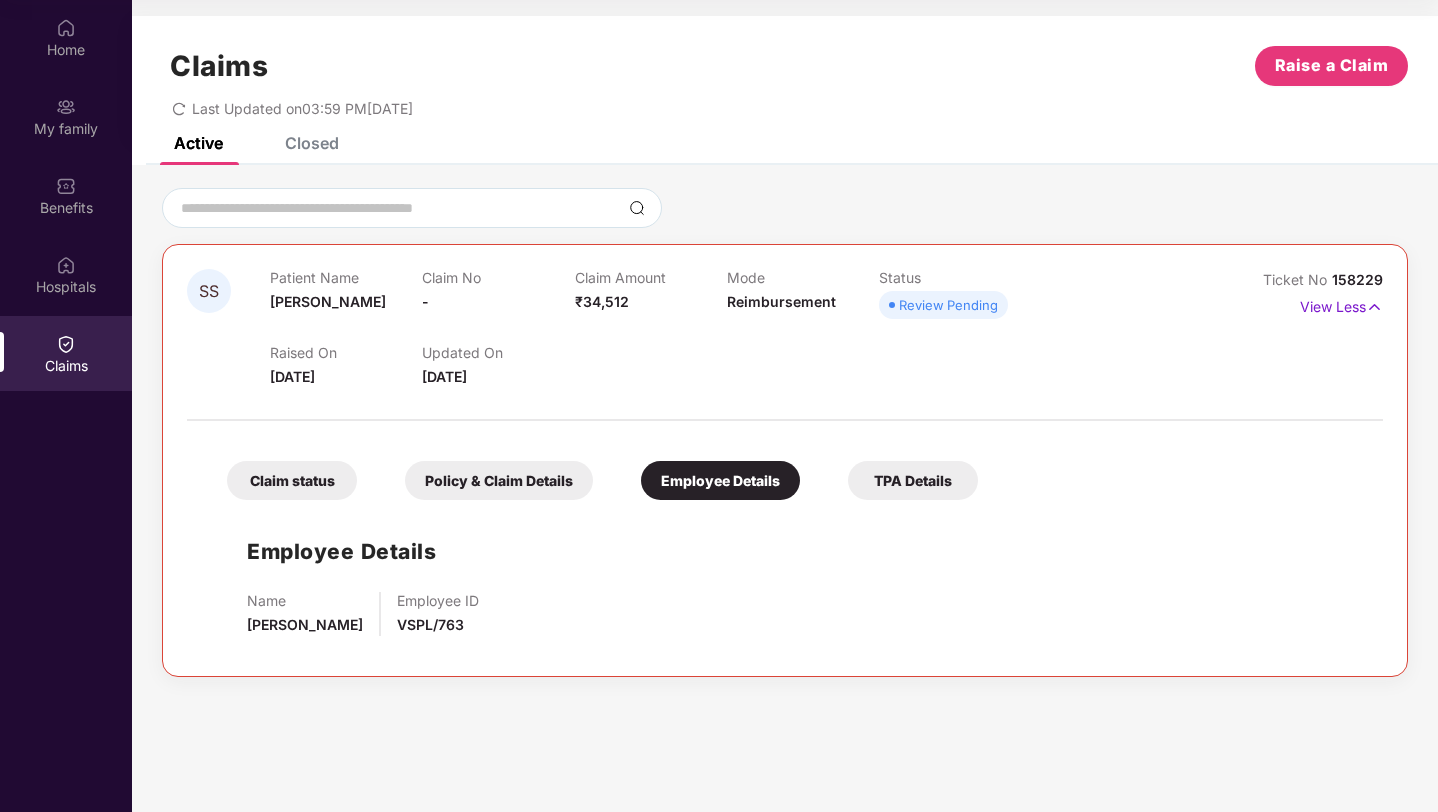 click on "Policy & Claim Details" at bounding box center [499, 480] 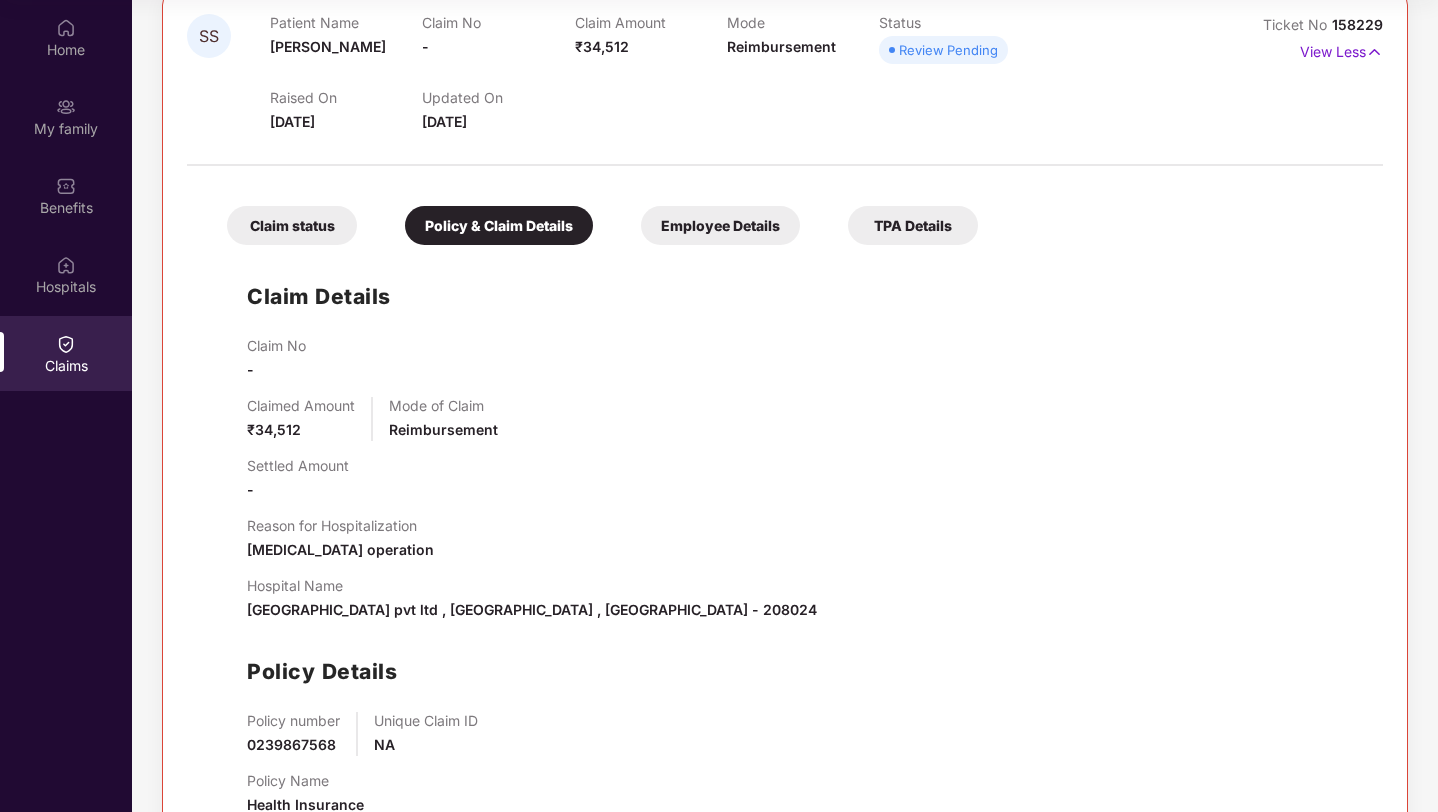 scroll, scrollTop: 320, scrollLeft: 0, axis: vertical 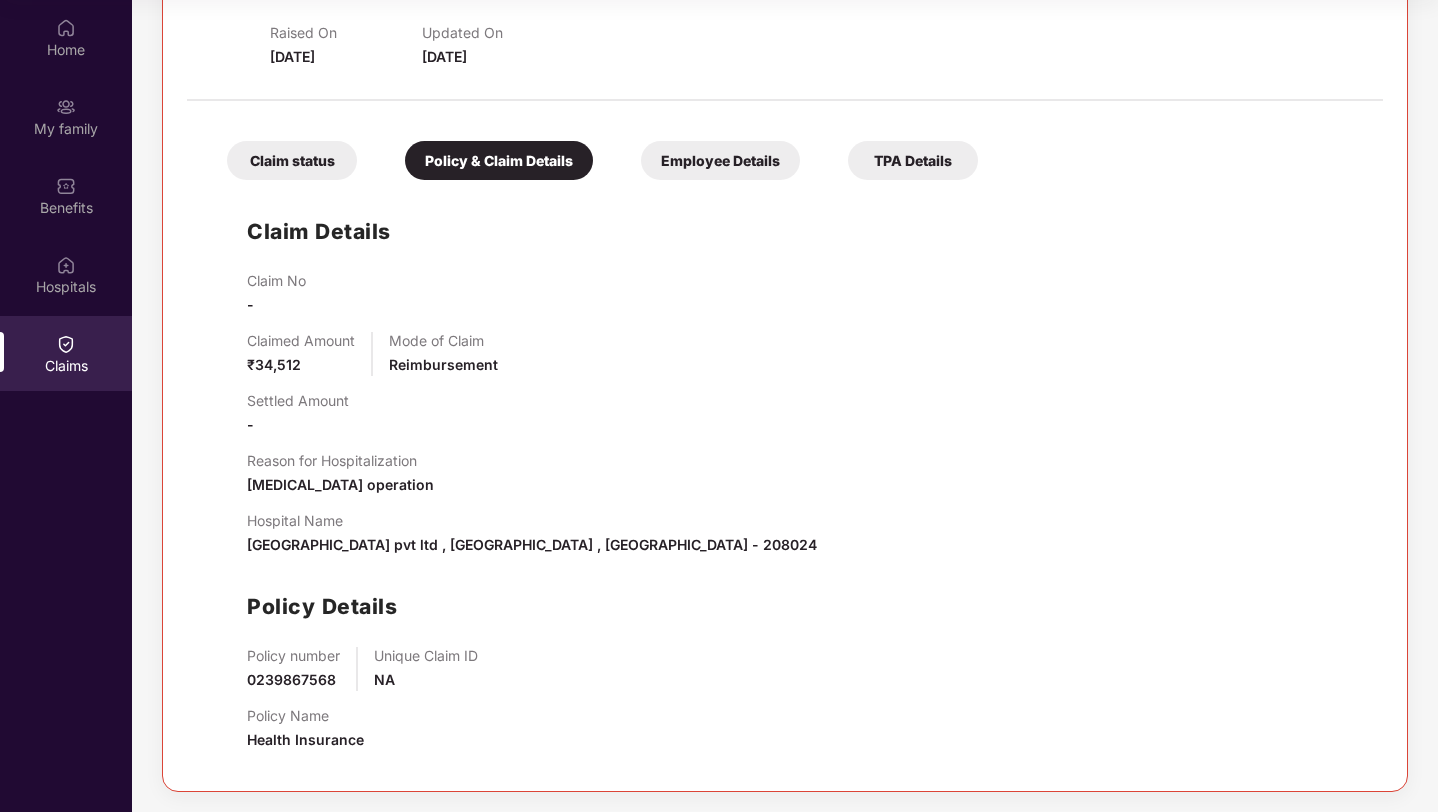 click on "0239867568" at bounding box center (291, 679) 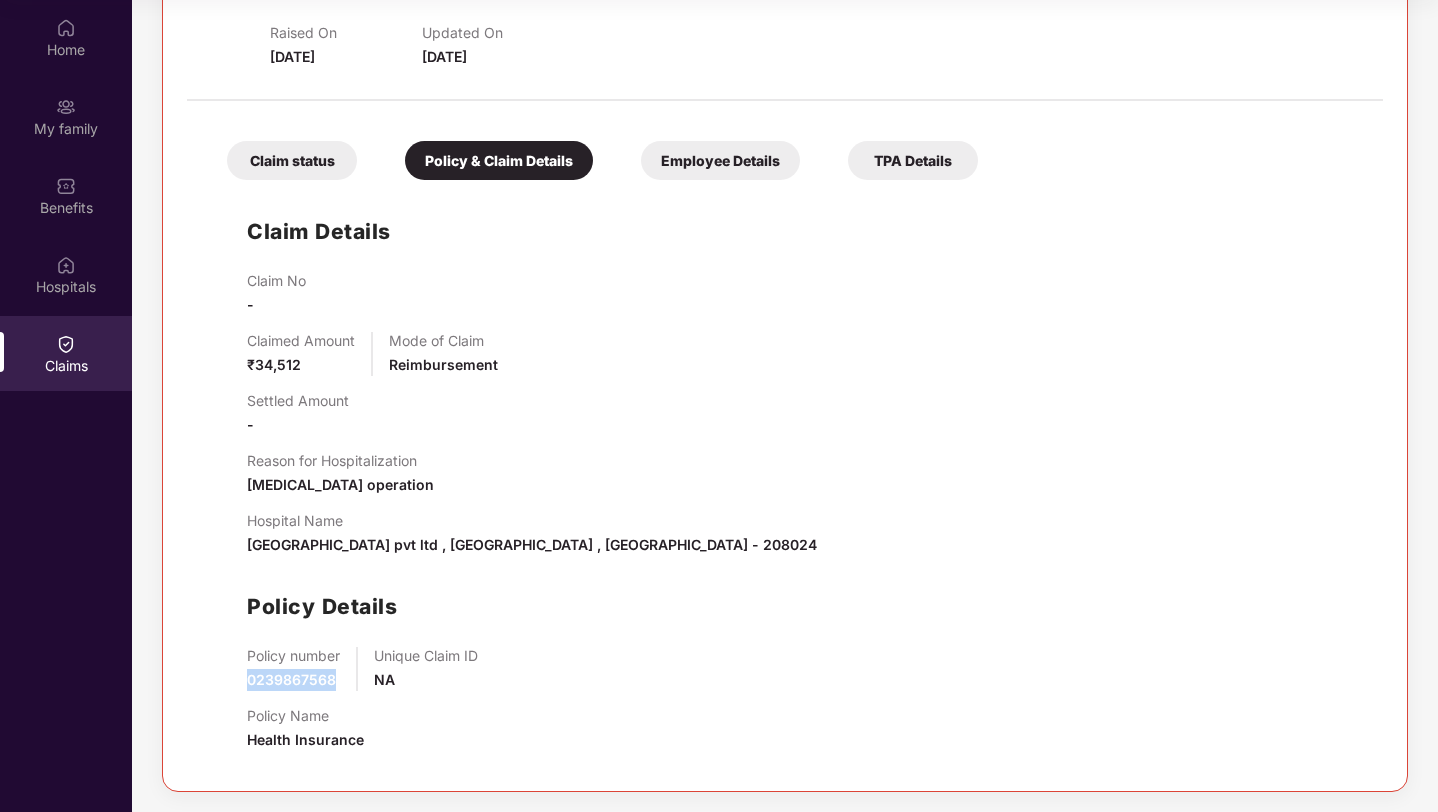 click on "0239867568" at bounding box center (291, 679) 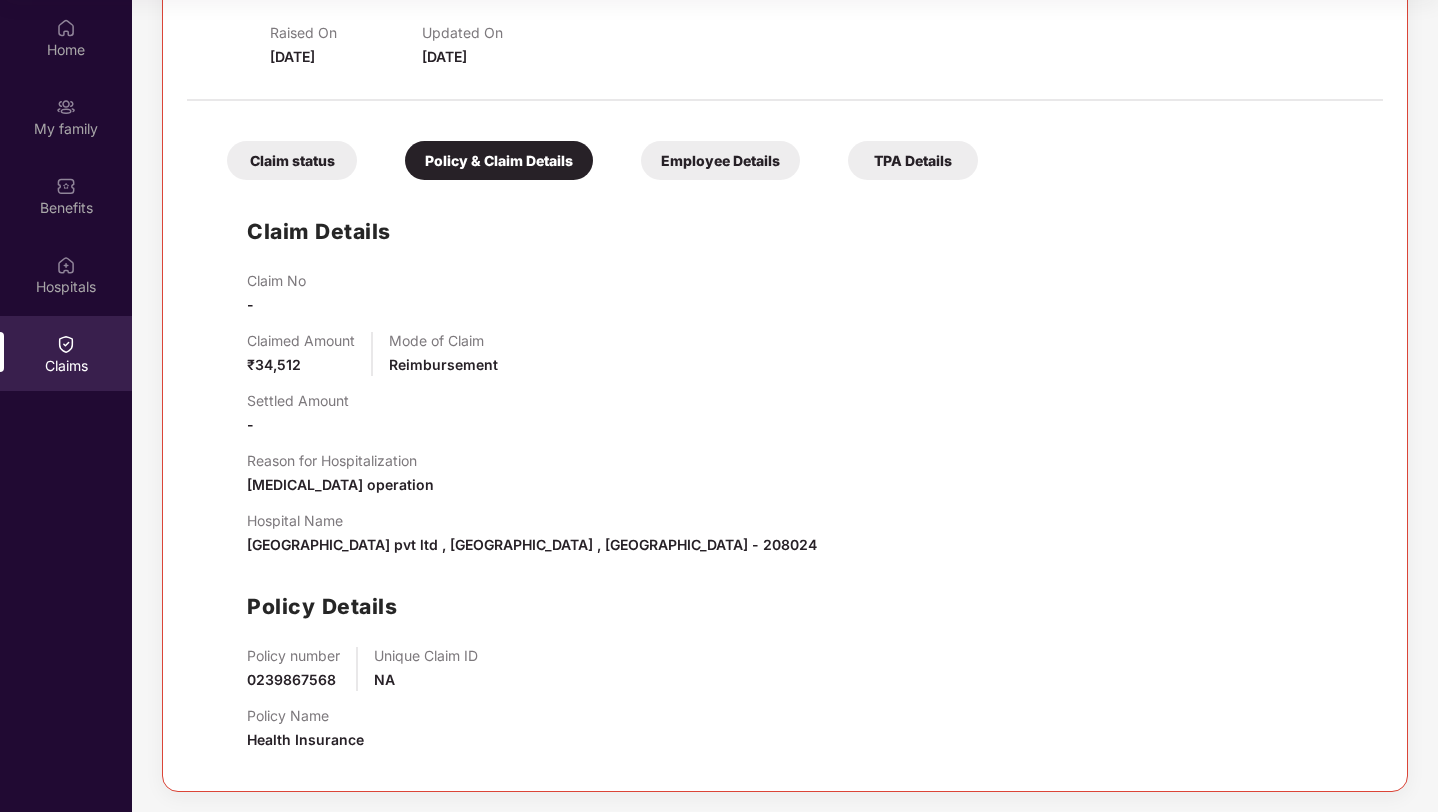 click on "Claim status" at bounding box center (292, 160) 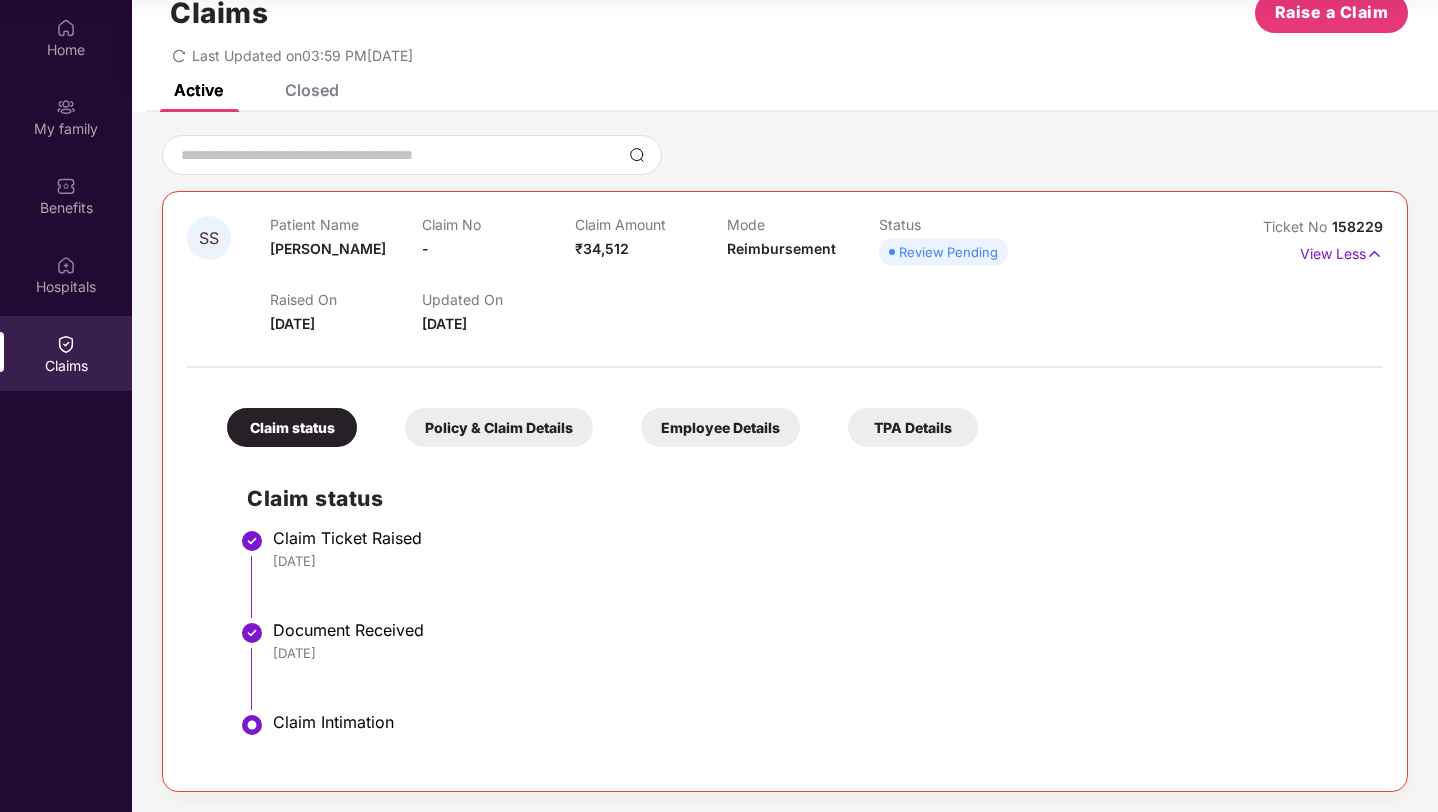 scroll, scrollTop: 53, scrollLeft: 0, axis: vertical 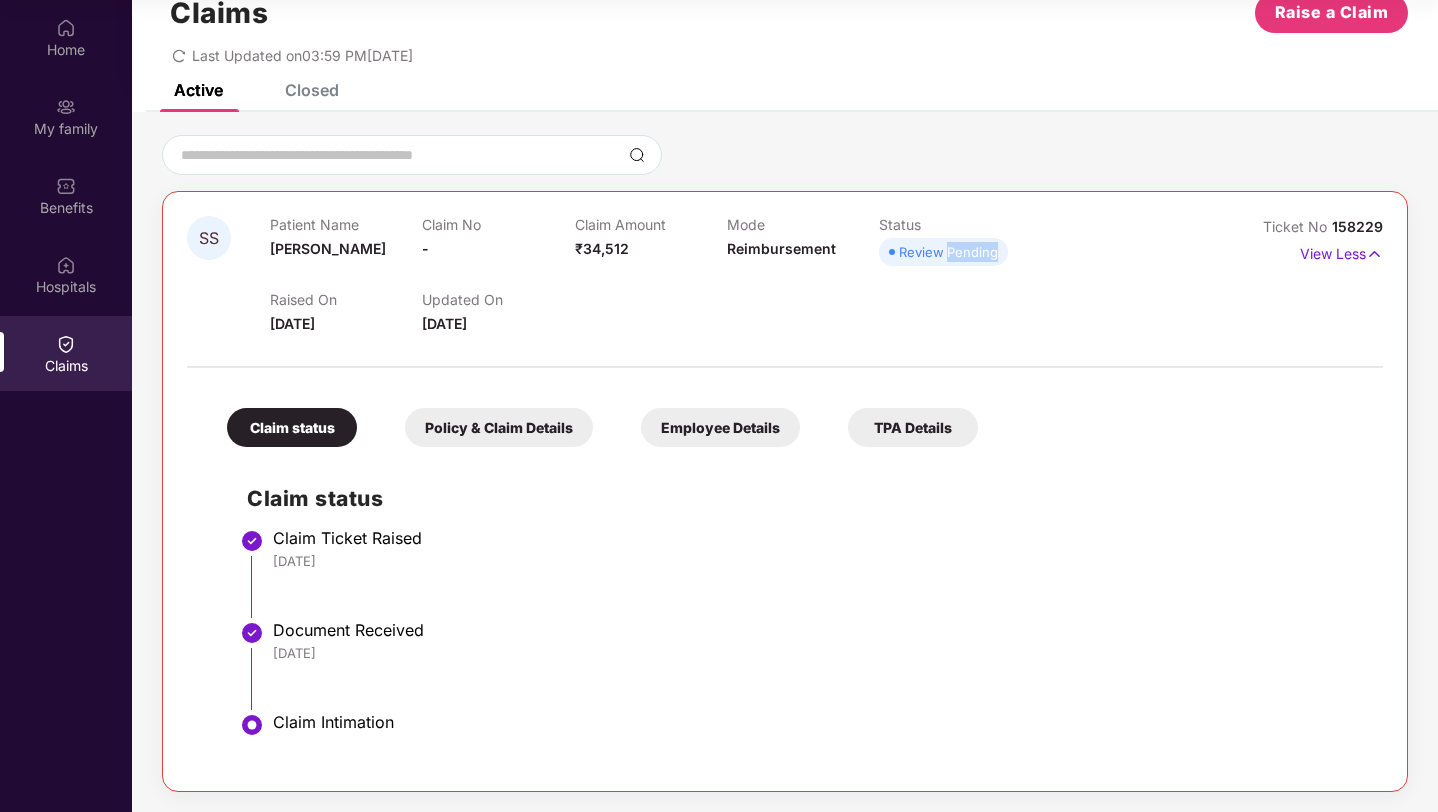 click on "Review Pending" at bounding box center (948, 252) 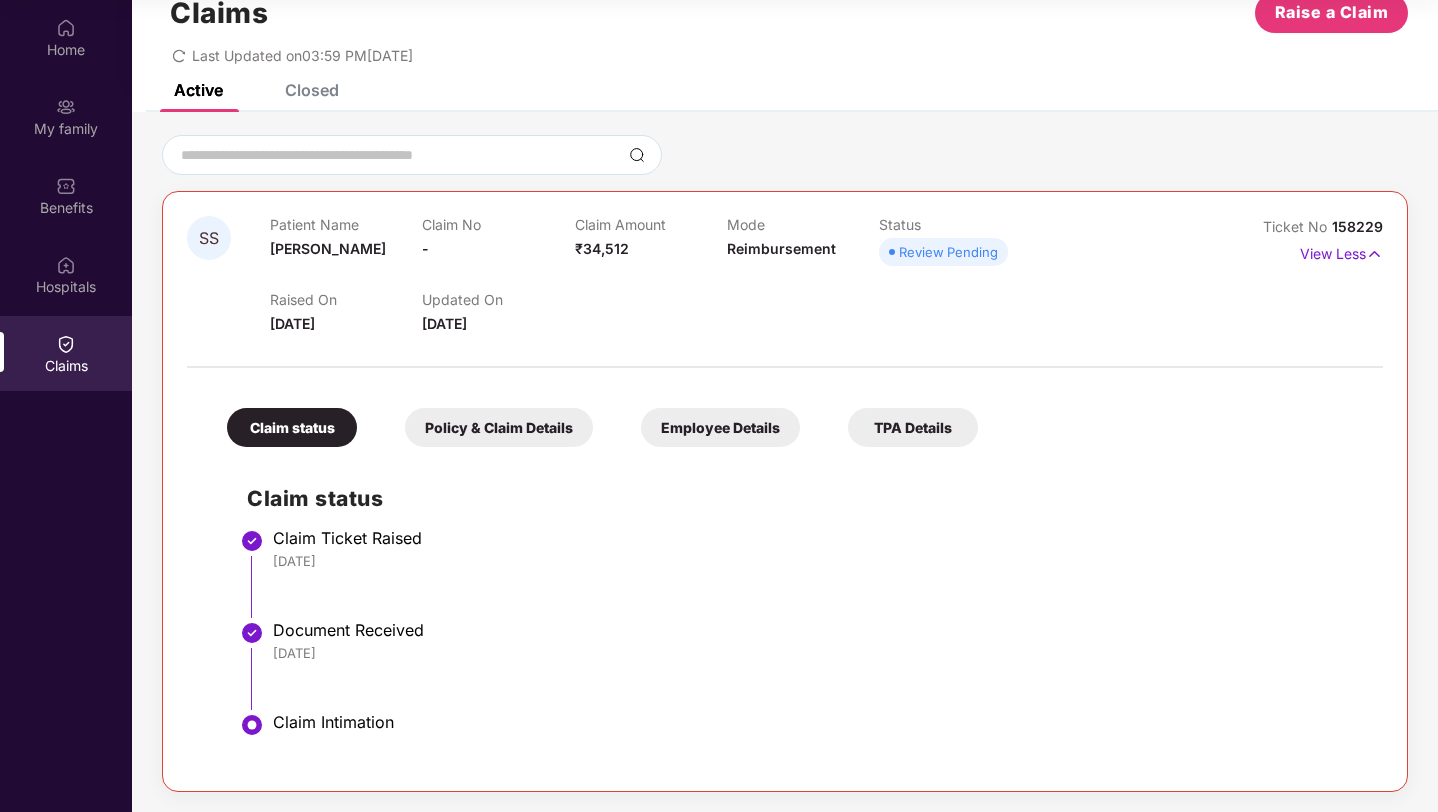 click on "Review Pending" at bounding box center [948, 252] 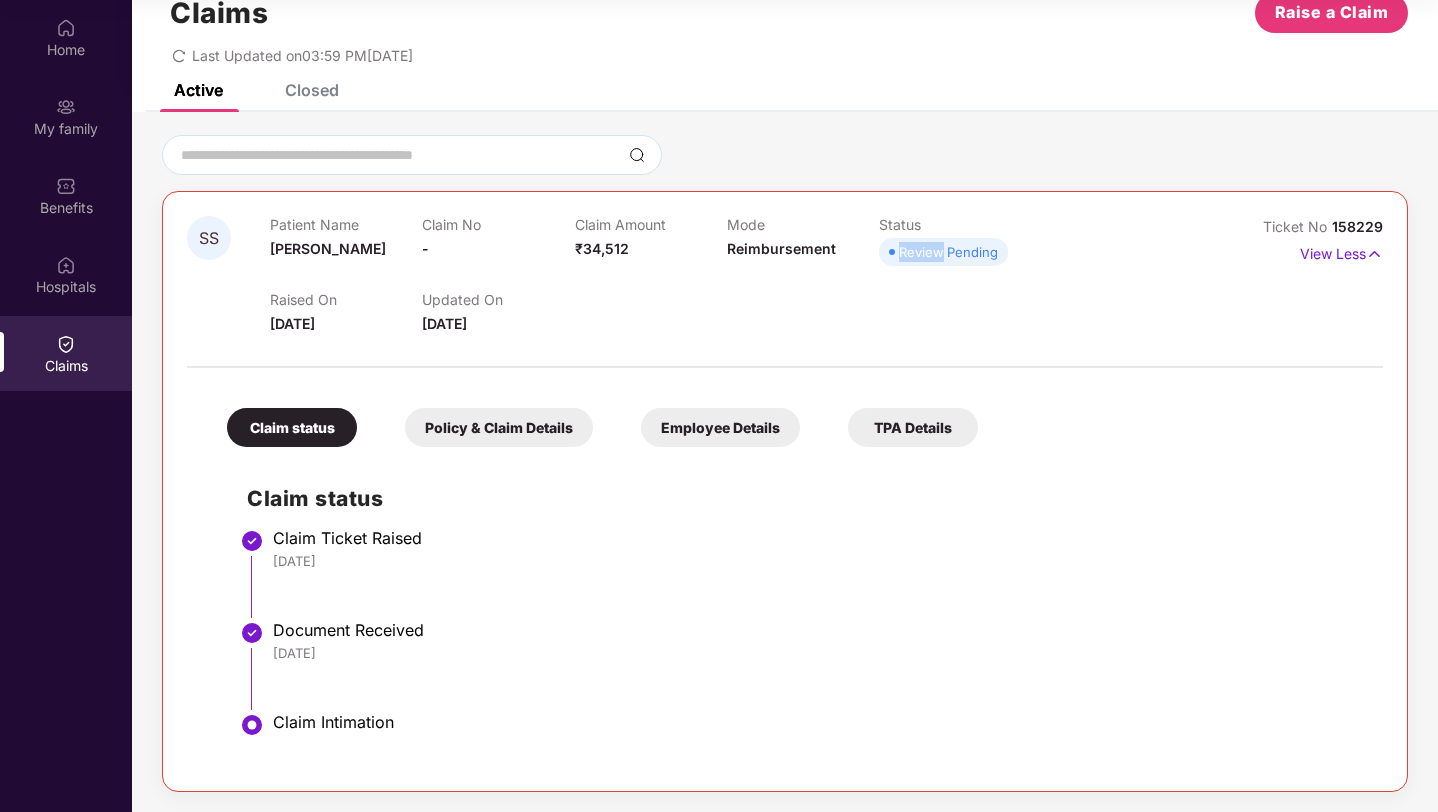 click on "Review Pending" at bounding box center [948, 252] 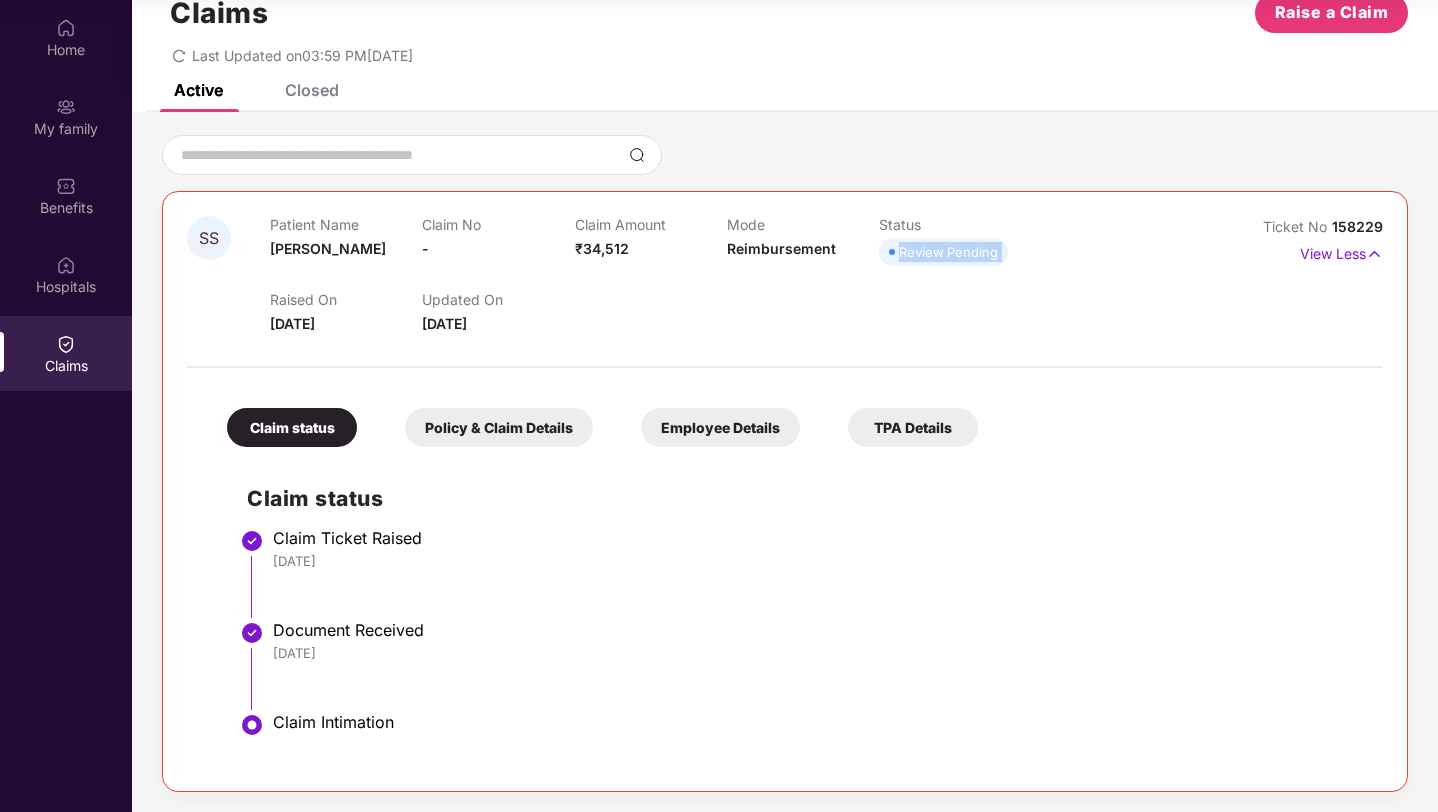 click on "Review Pending" at bounding box center [948, 252] 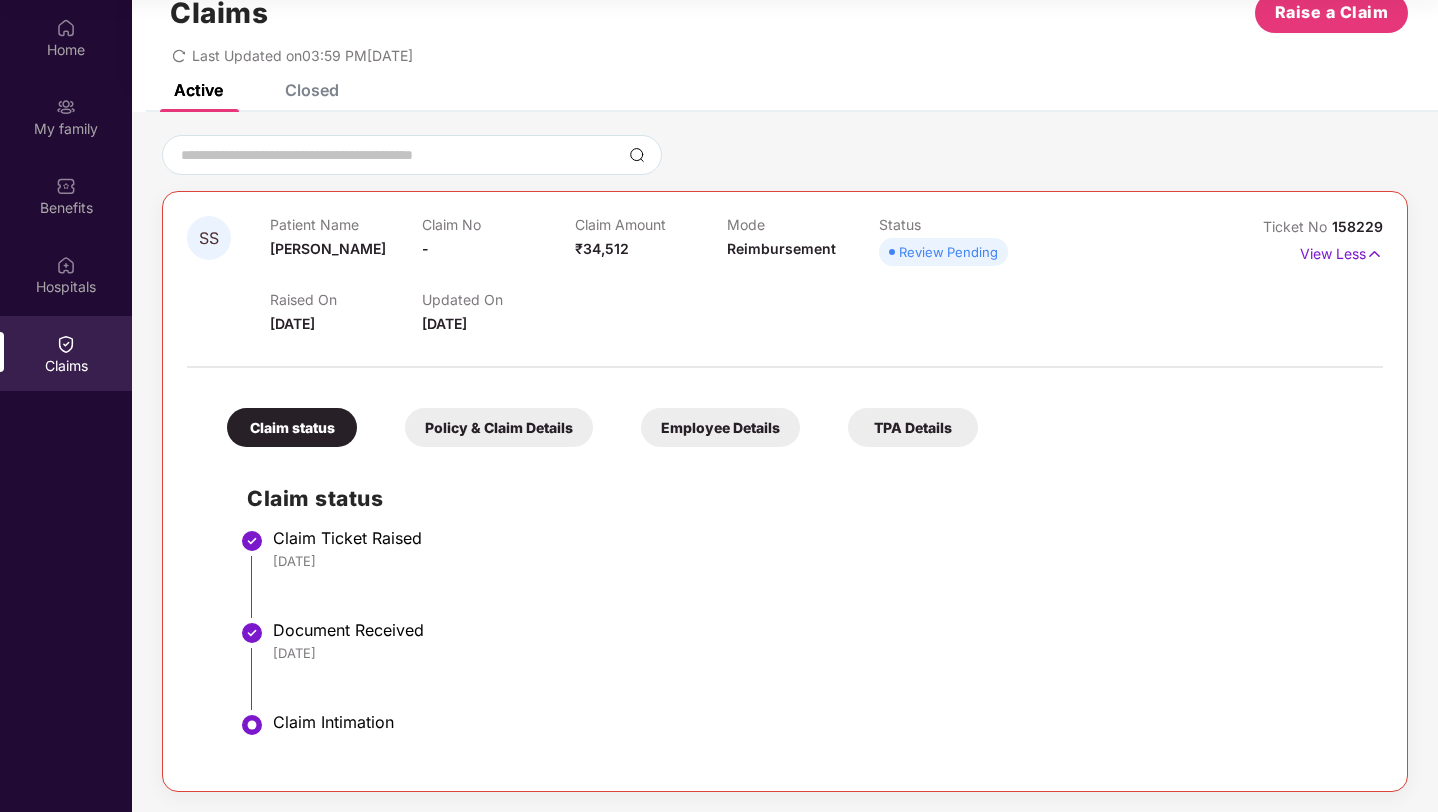 click on "Review Pending" at bounding box center [948, 252] 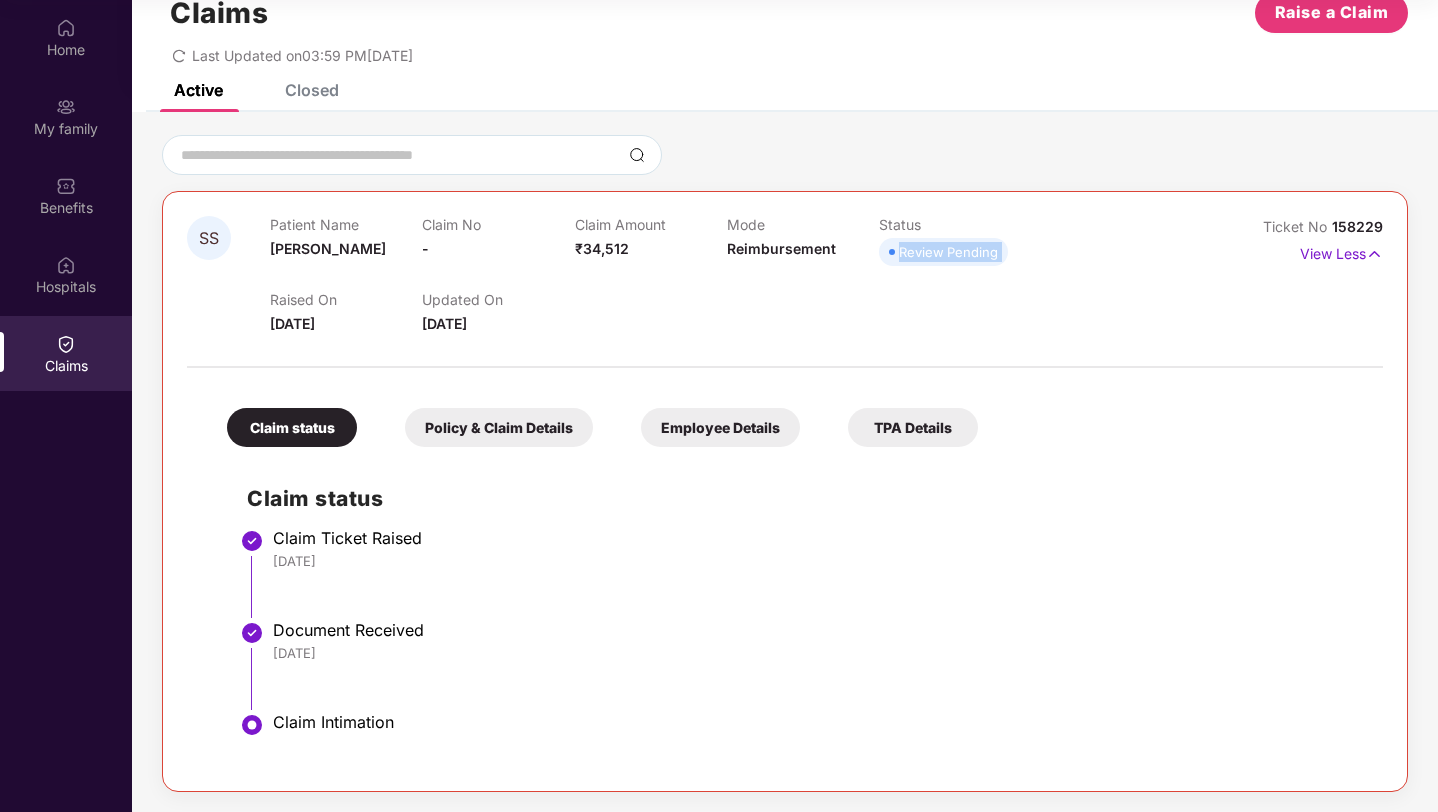 click on "Review Pending" at bounding box center [948, 252] 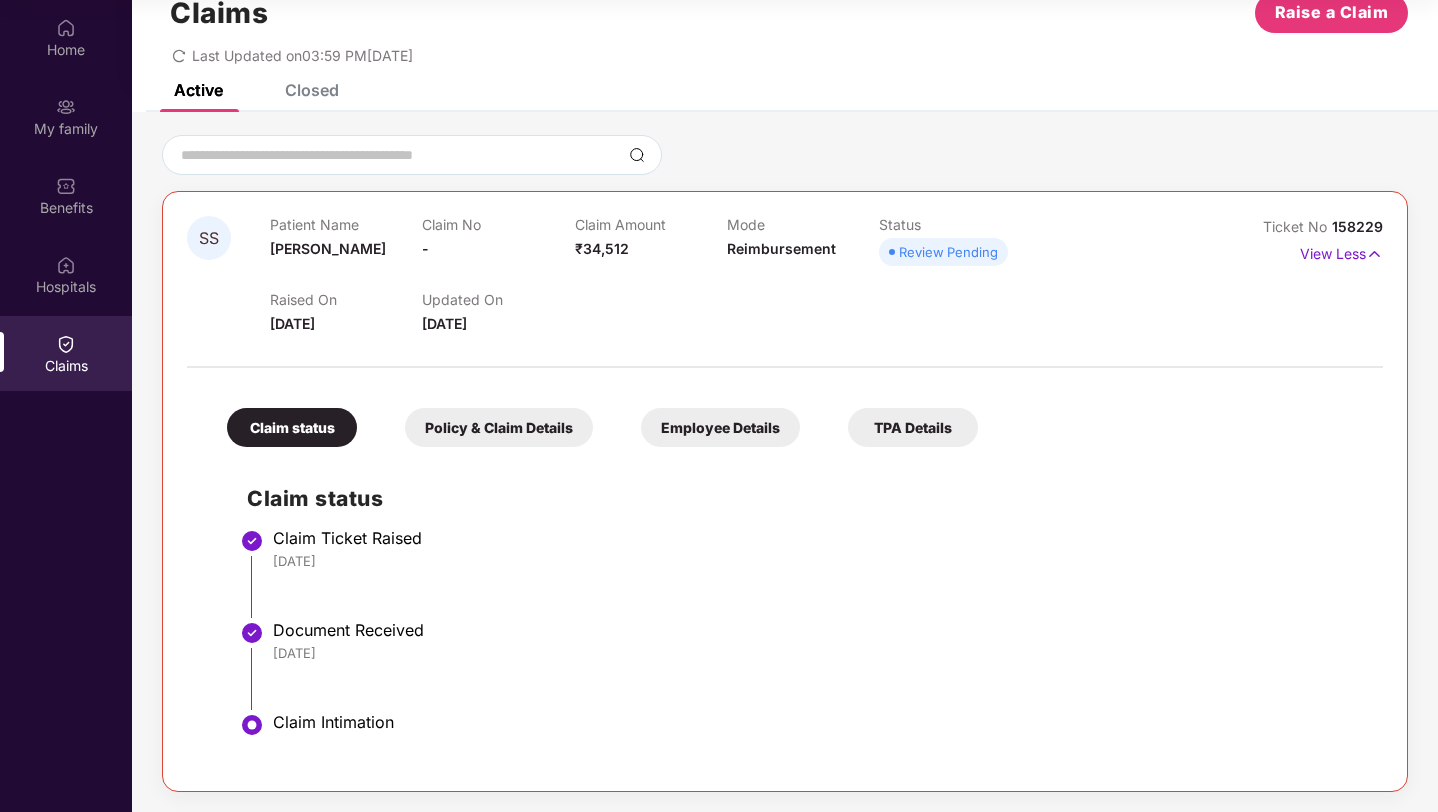 click on "Review Pending" at bounding box center (943, 252) 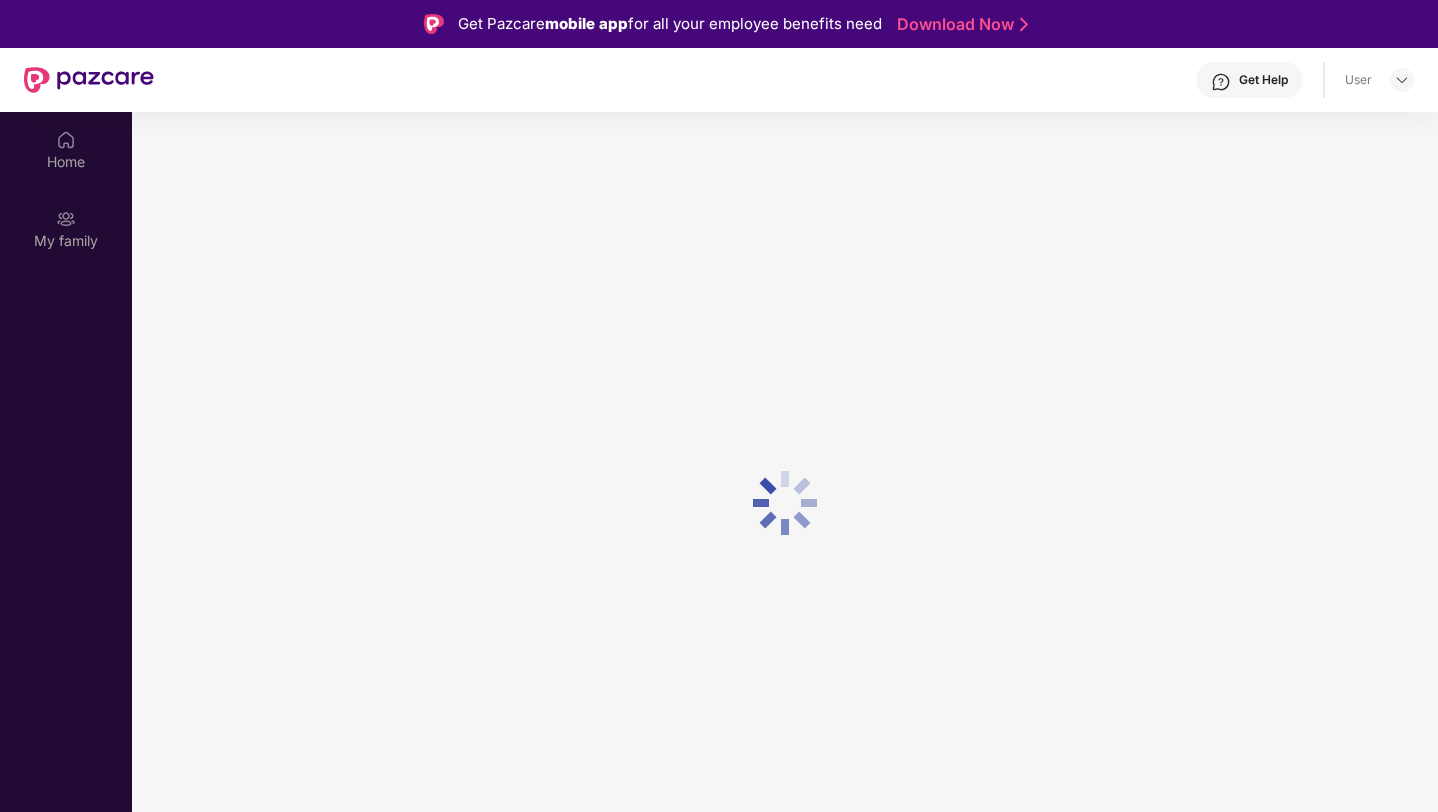 scroll, scrollTop: 0, scrollLeft: 0, axis: both 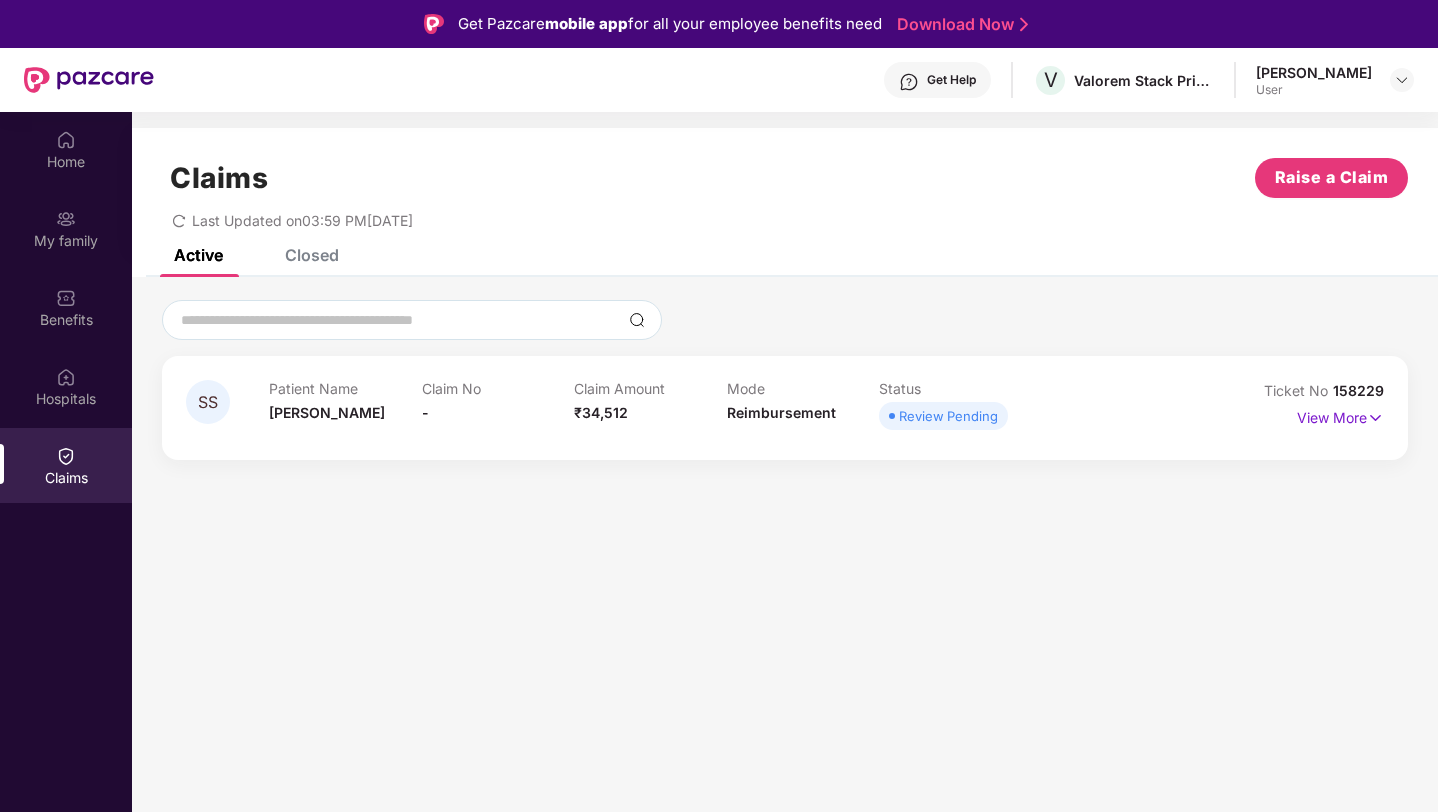 click on "Review Pending" at bounding box center [948, 416] 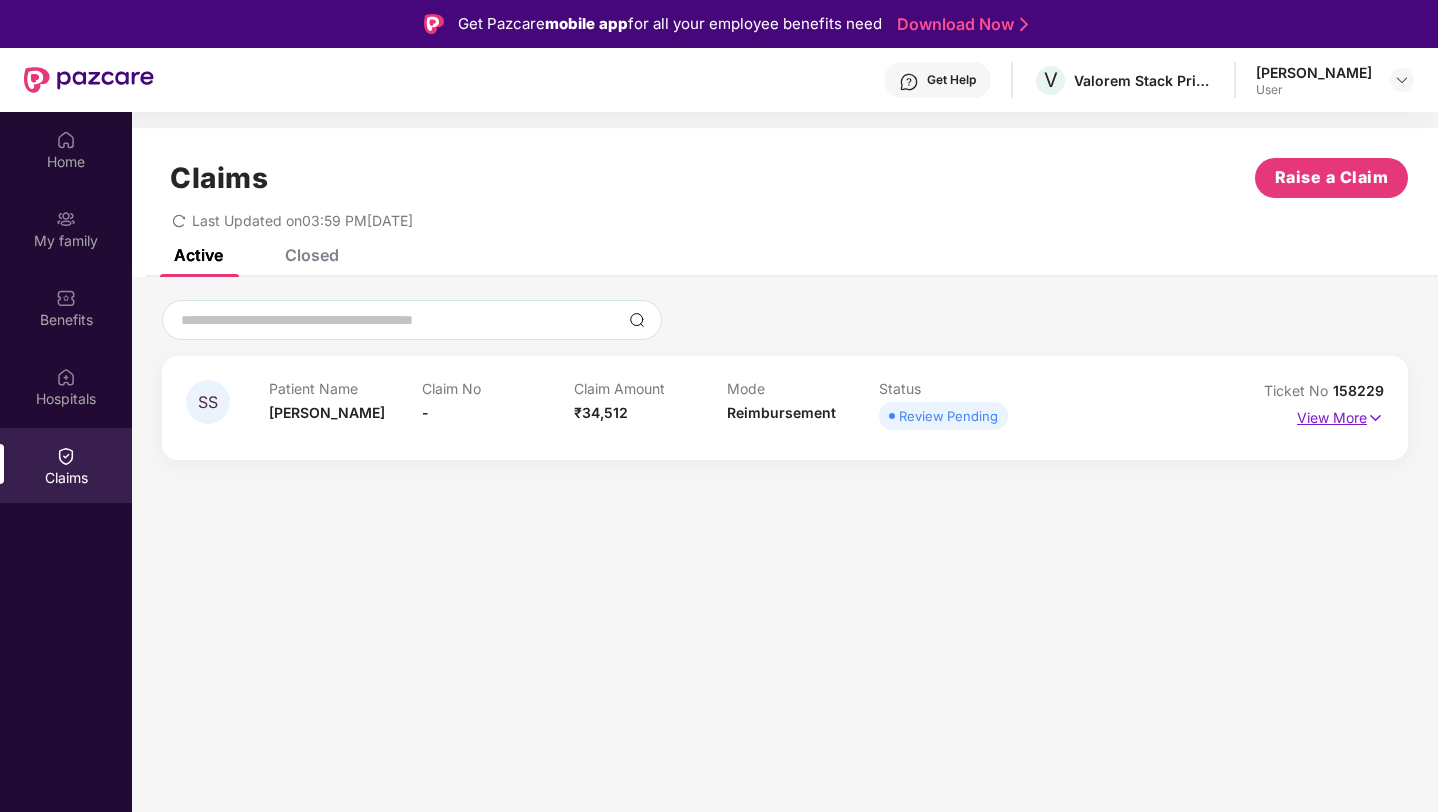 click at bounding box center (1375, 418) 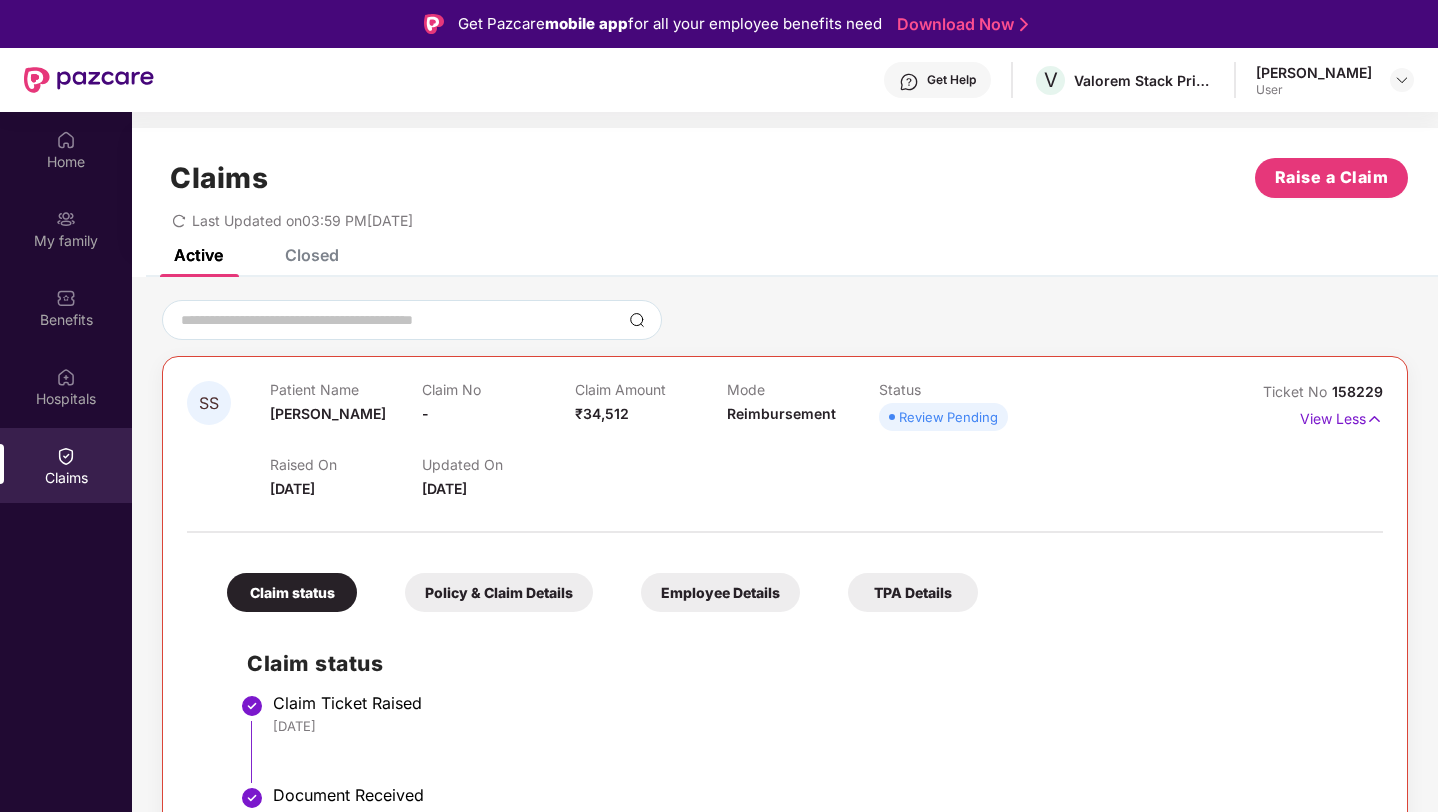 scroll, scrollTop: 53, scrollLeft: 0, axis: vertical 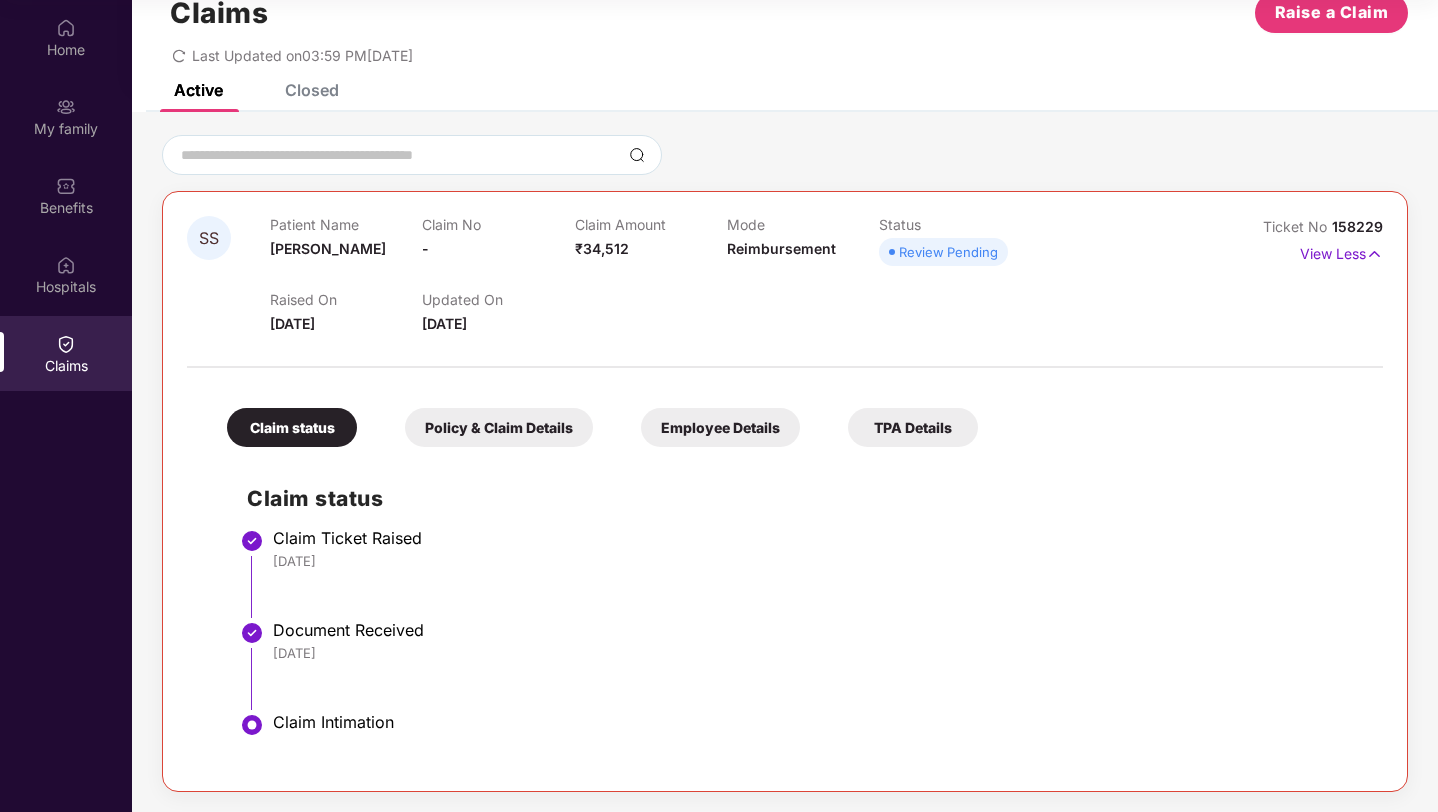 click on "Policy & Claim Details" at bounding box center [499, 427] 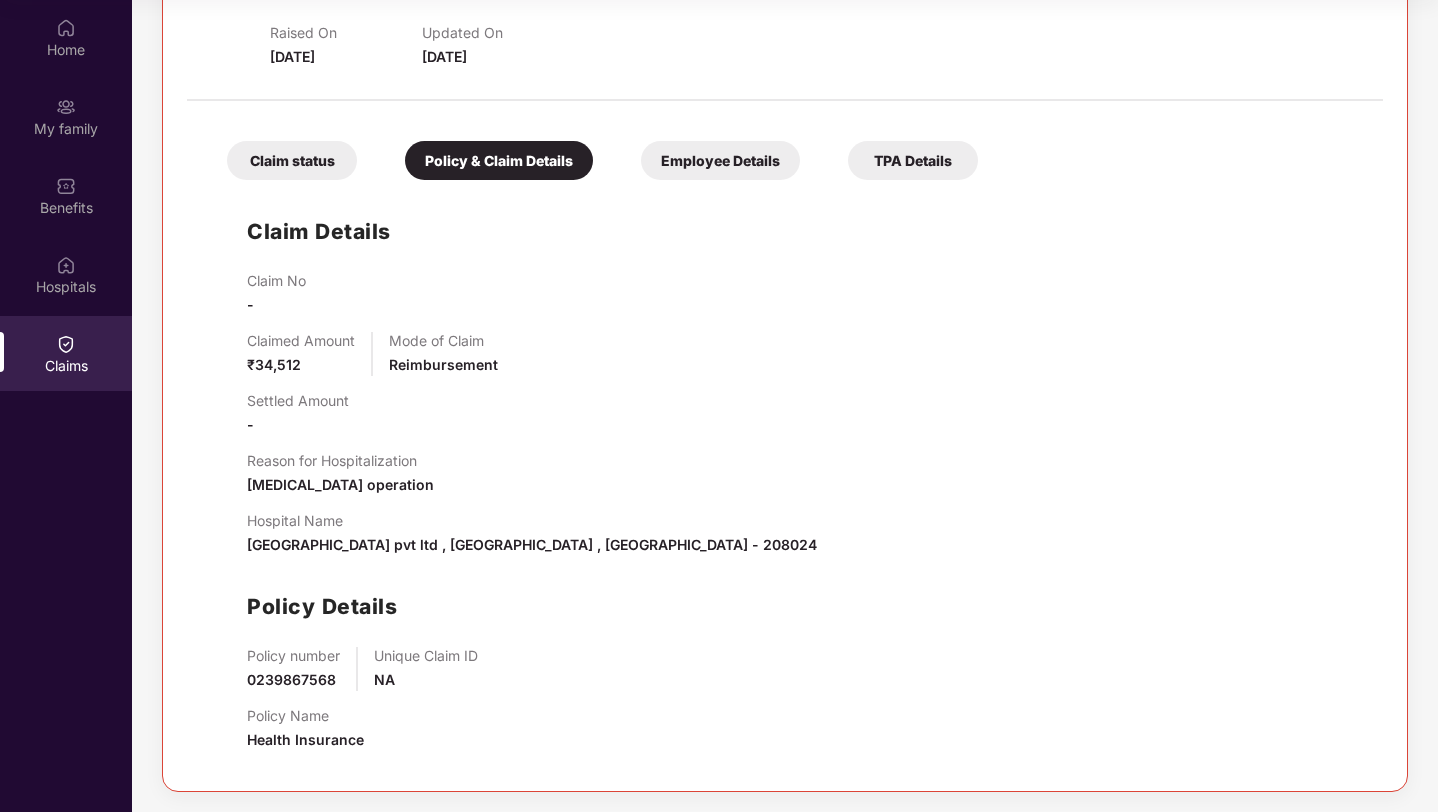 scroll, scrollTop: 0, scrollLeft: 0, axis: both 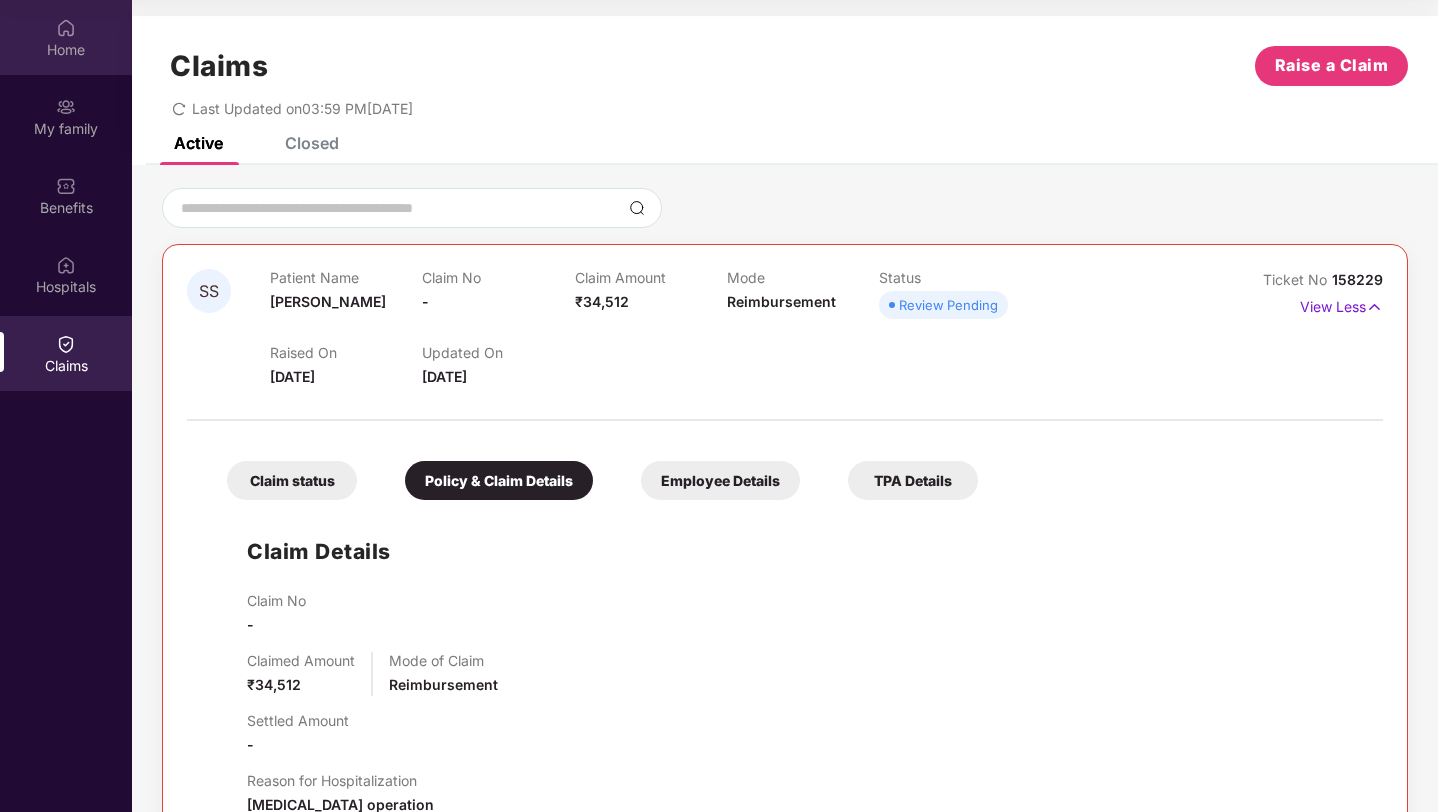 click on "Home" at bounding box center (66, 50) 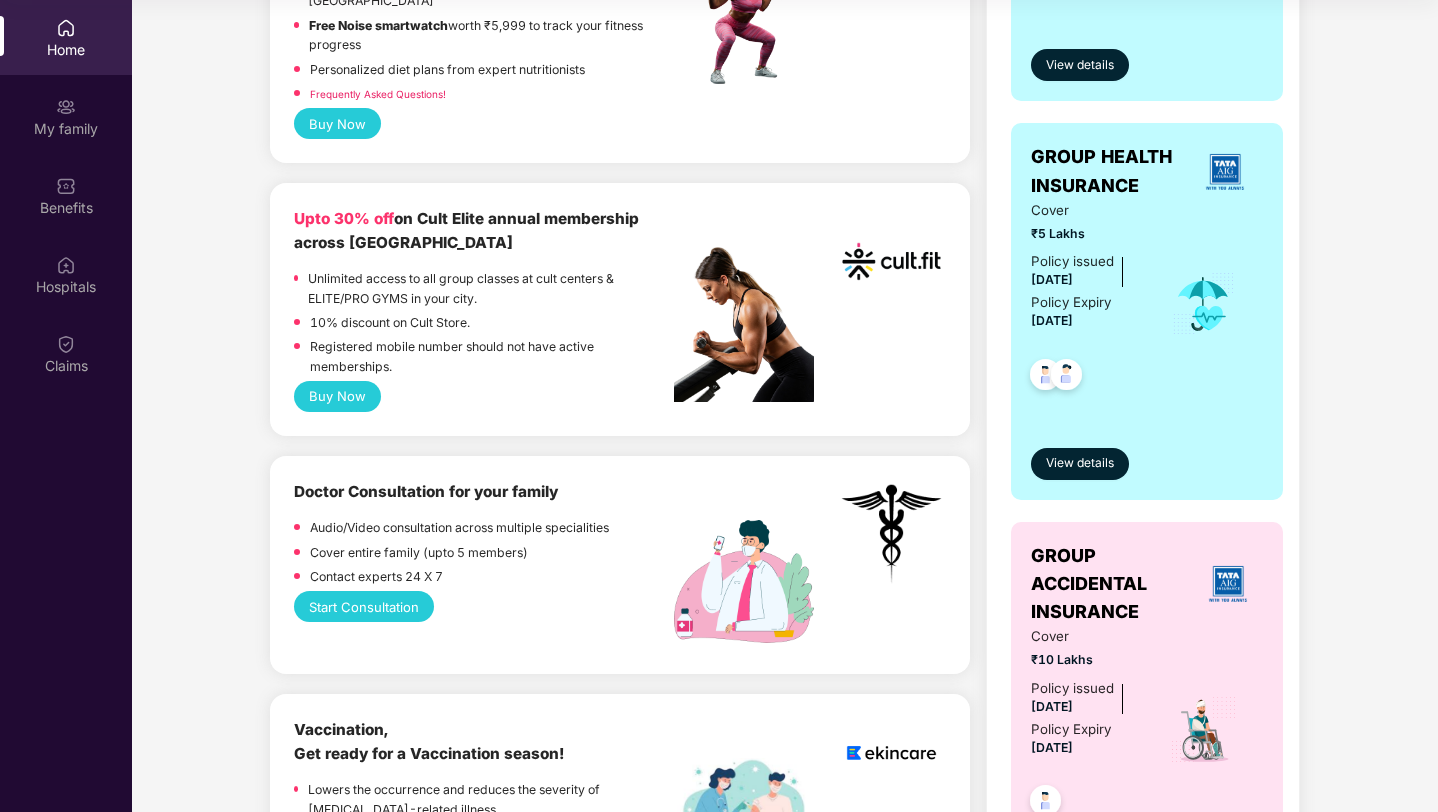 scroll, scrollTop: 645, scrollLeft: 0, axis: vertical 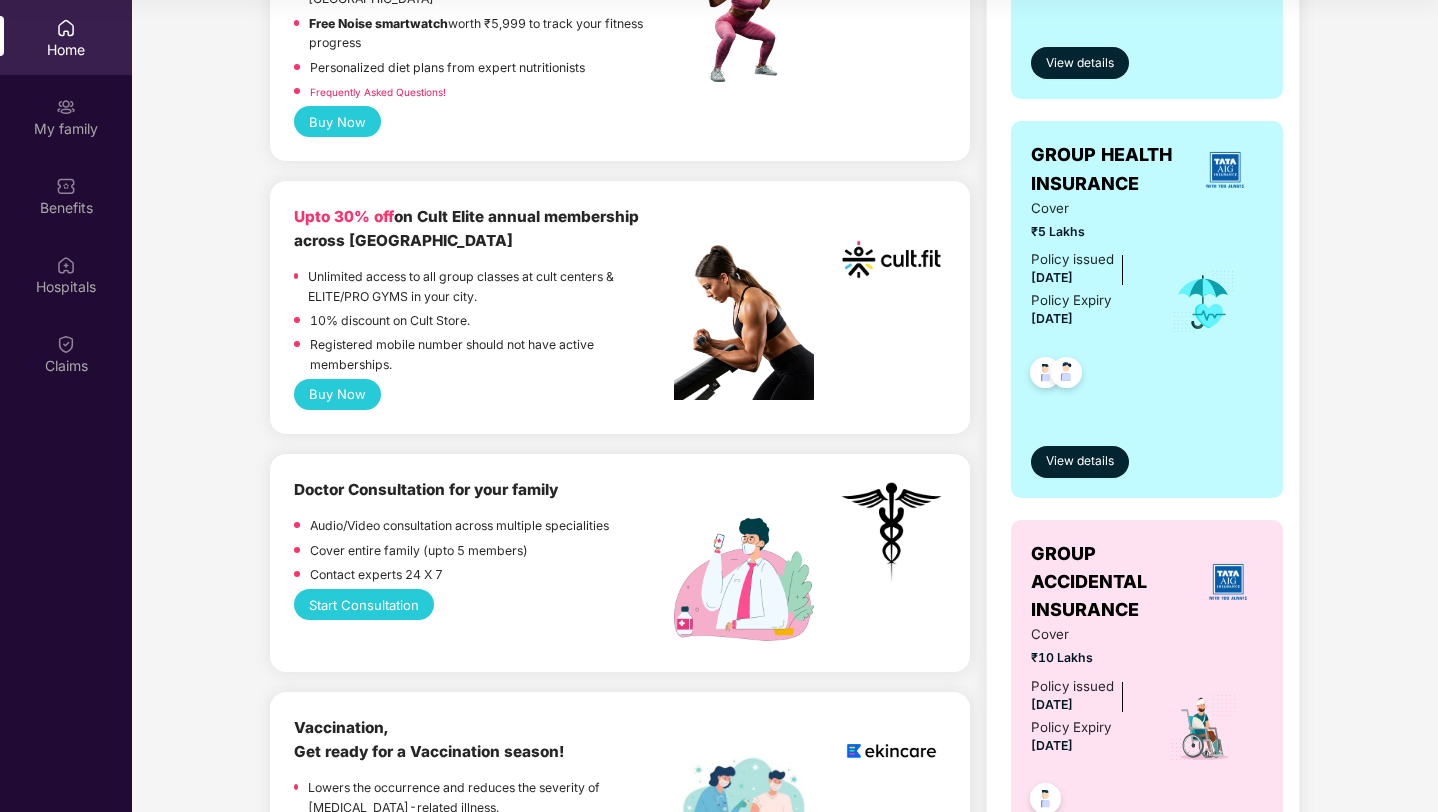 click on "Buy Now" at bounding box center [337, 394] 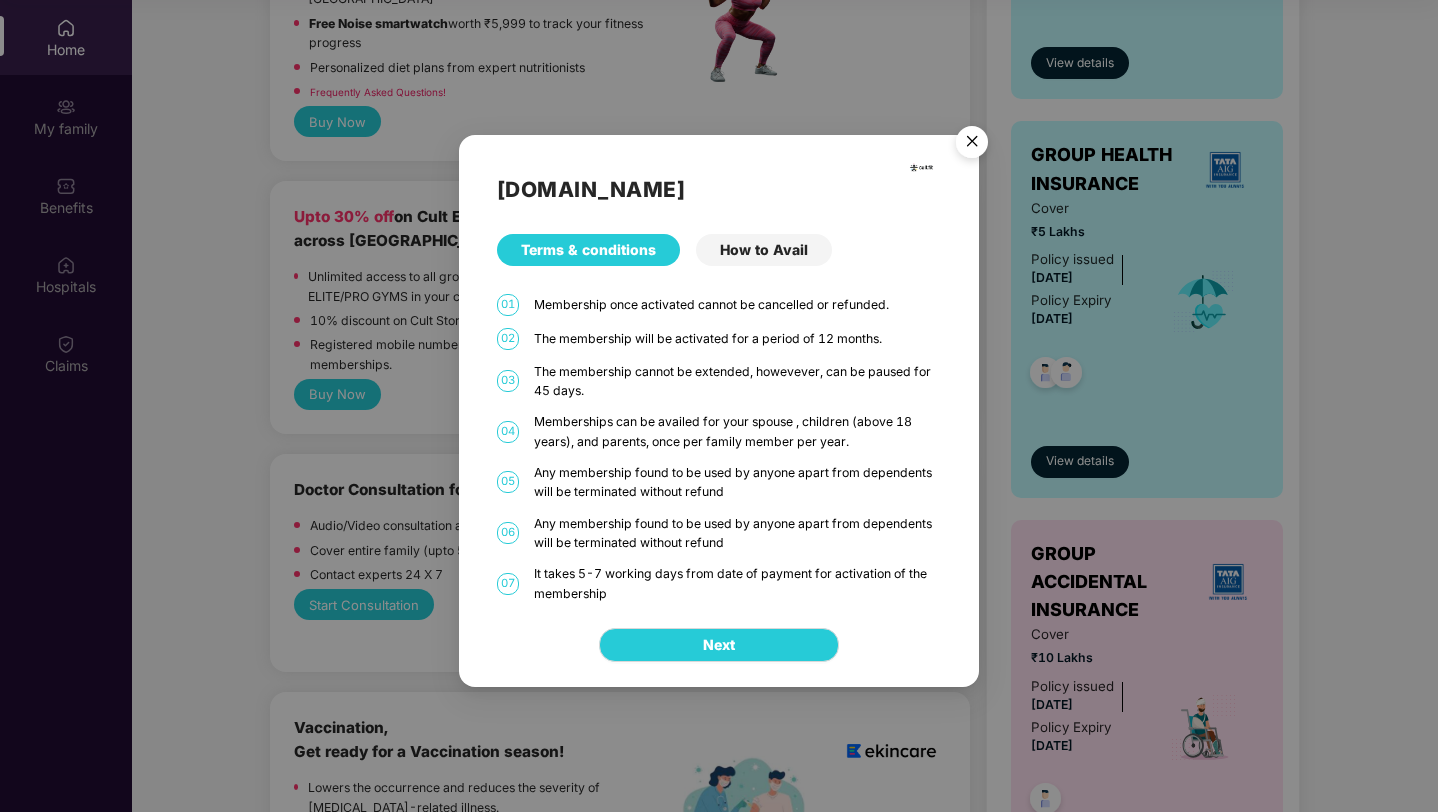 click on "How to Avail" at bounding box center (764, 250) 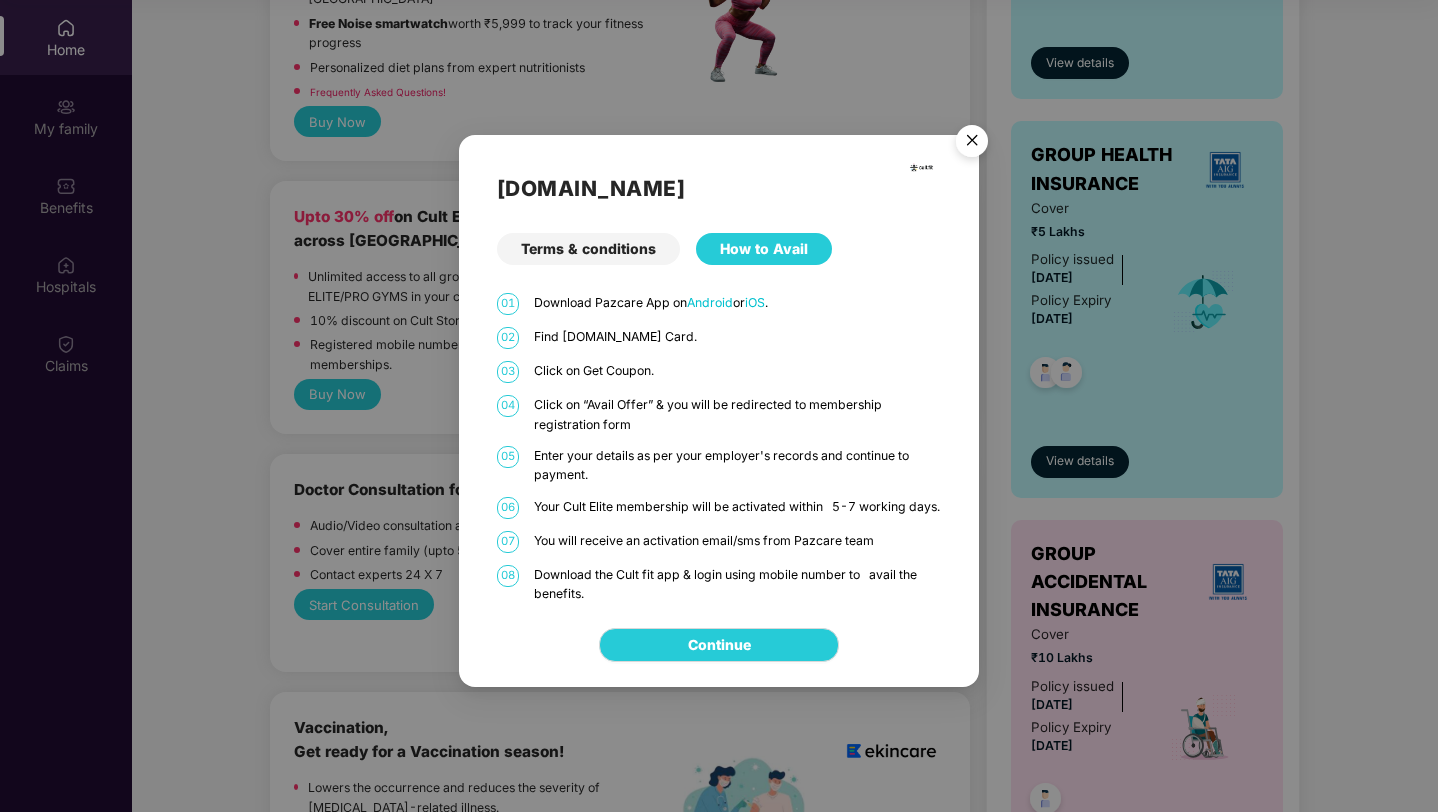 click at bounding box center (972, 144) 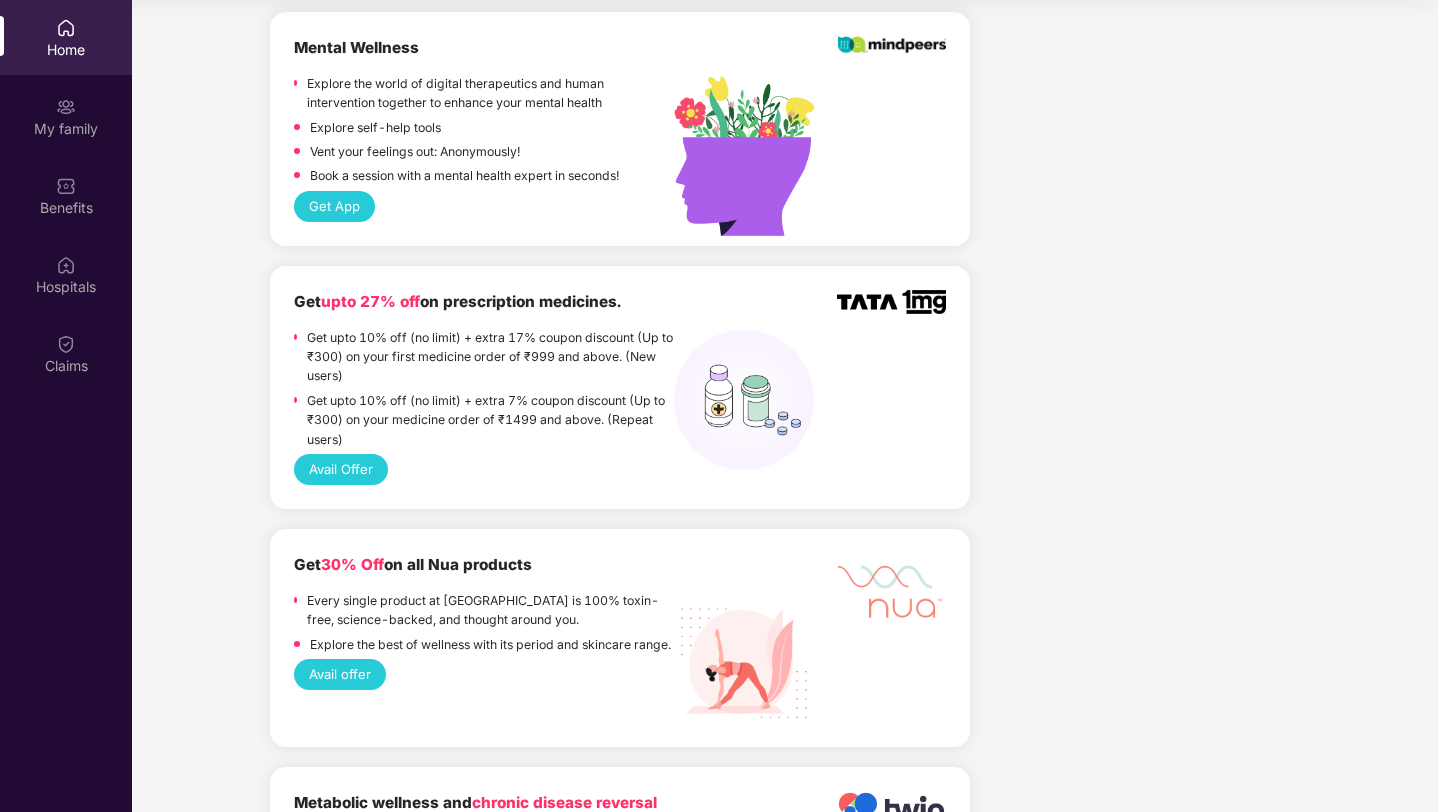 scroll, scrollTop: 2172, scrollLeft: 0, axis: vertical 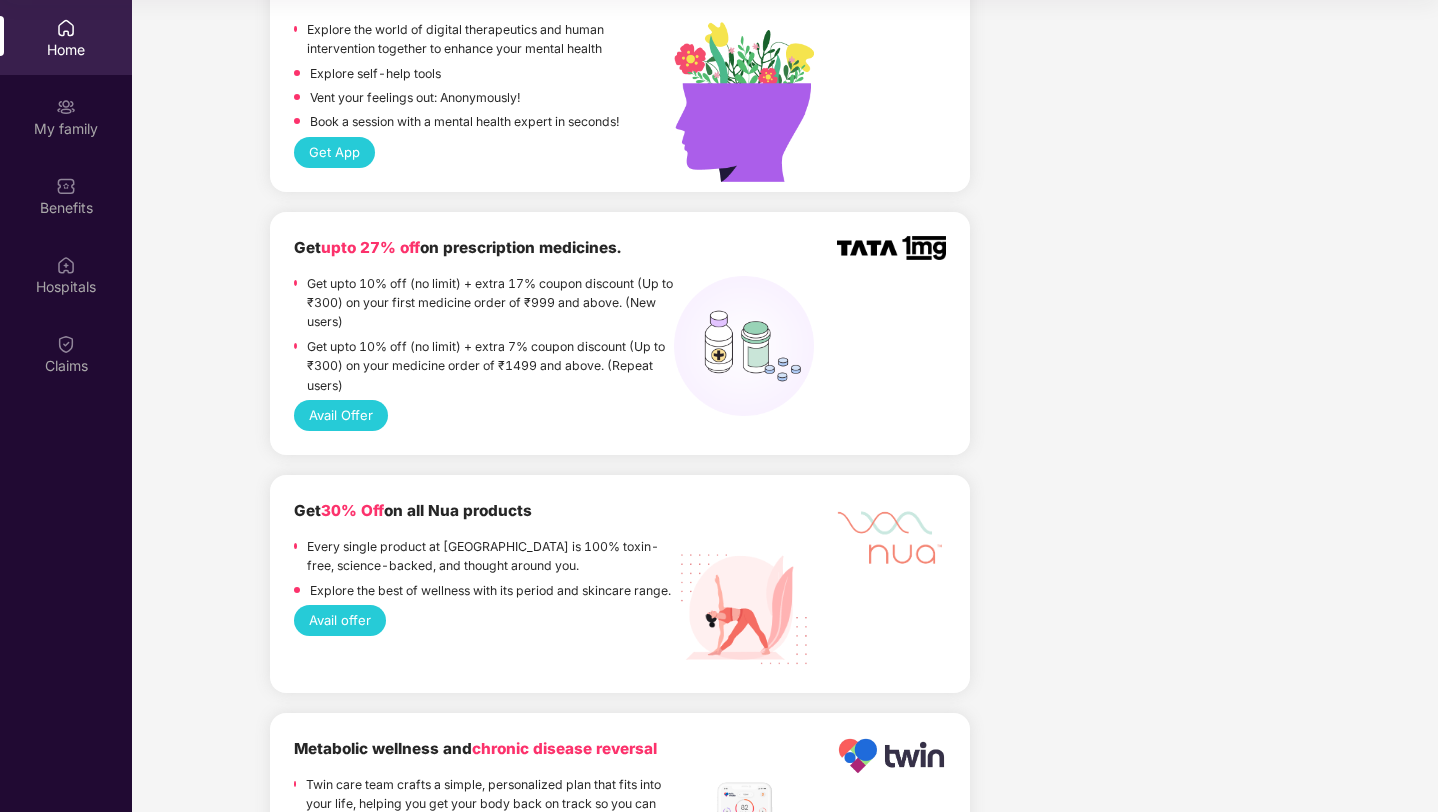 click on "Home" at bounding box center (66, 50) 